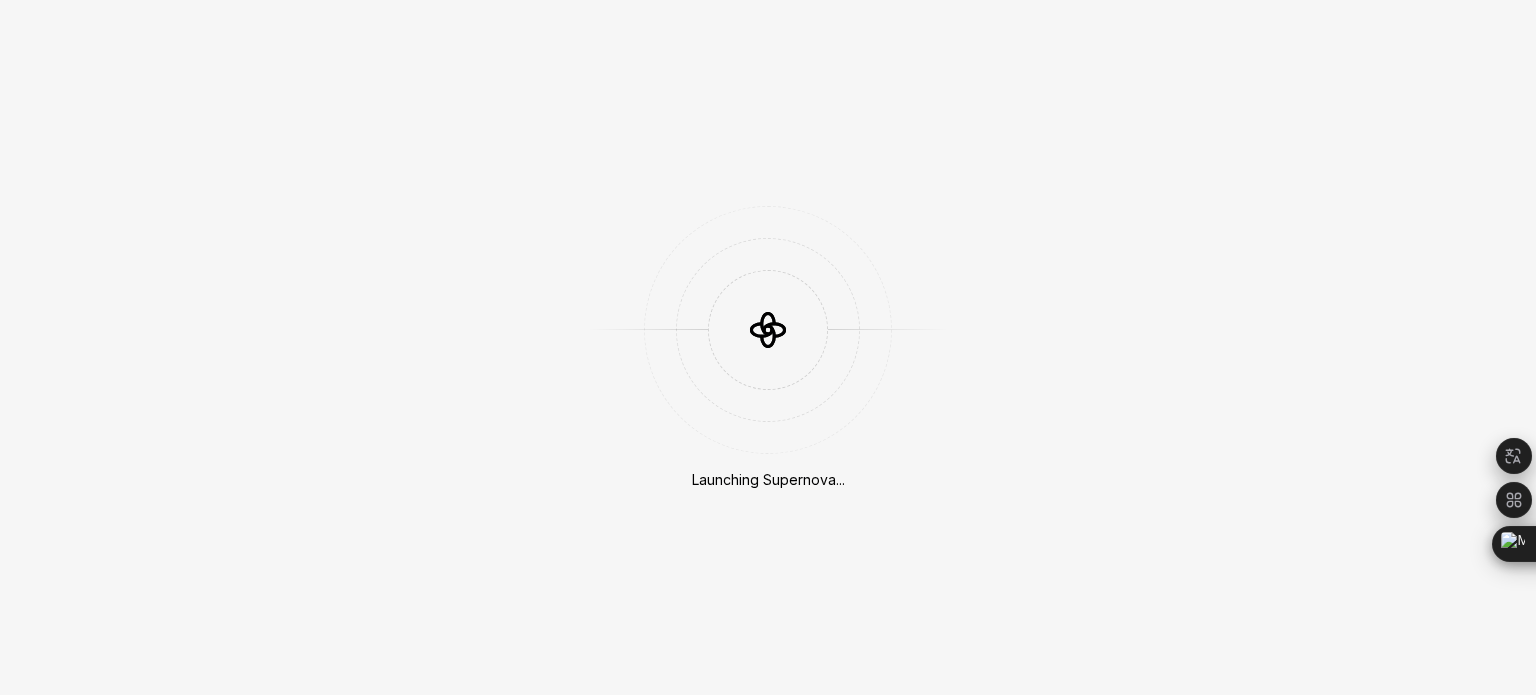 scroll, scrollTop: 0, scrollLeft: 0, axis: both 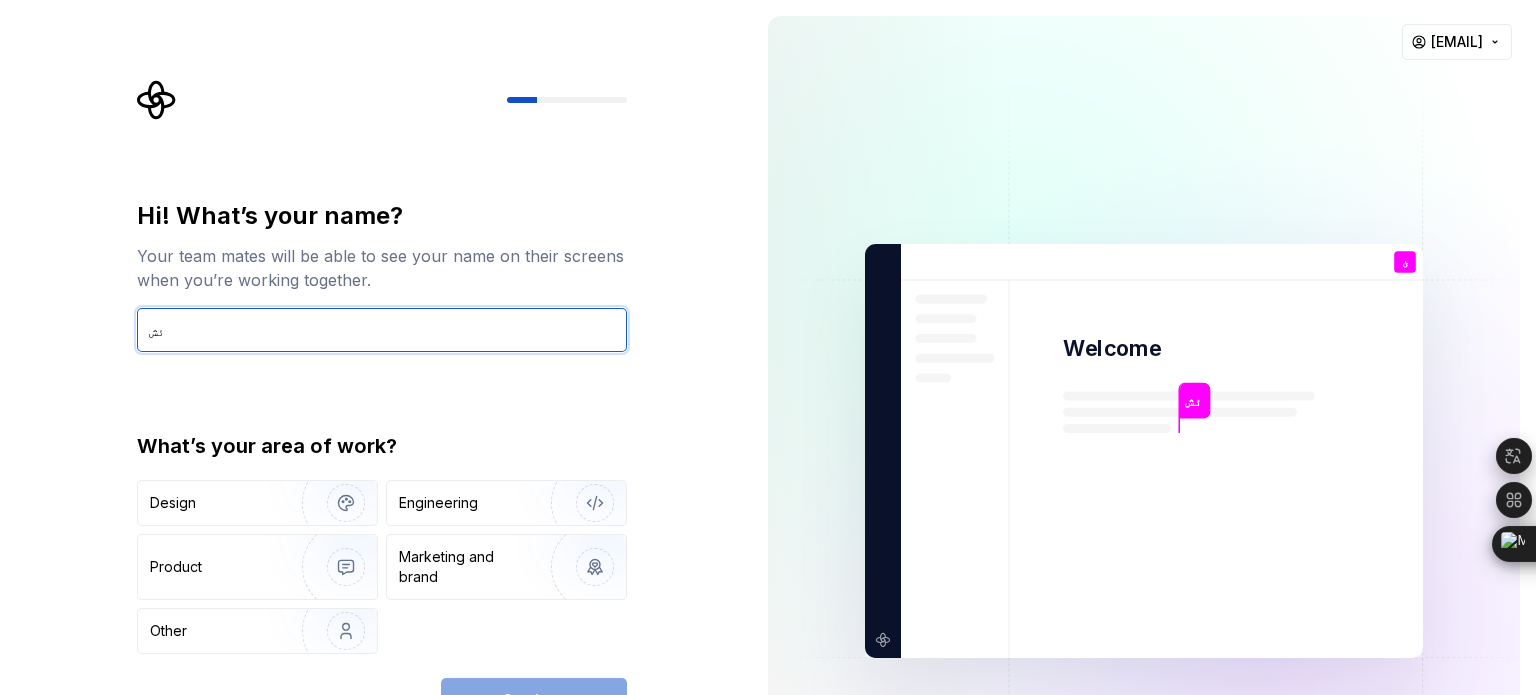 type on "ئ" 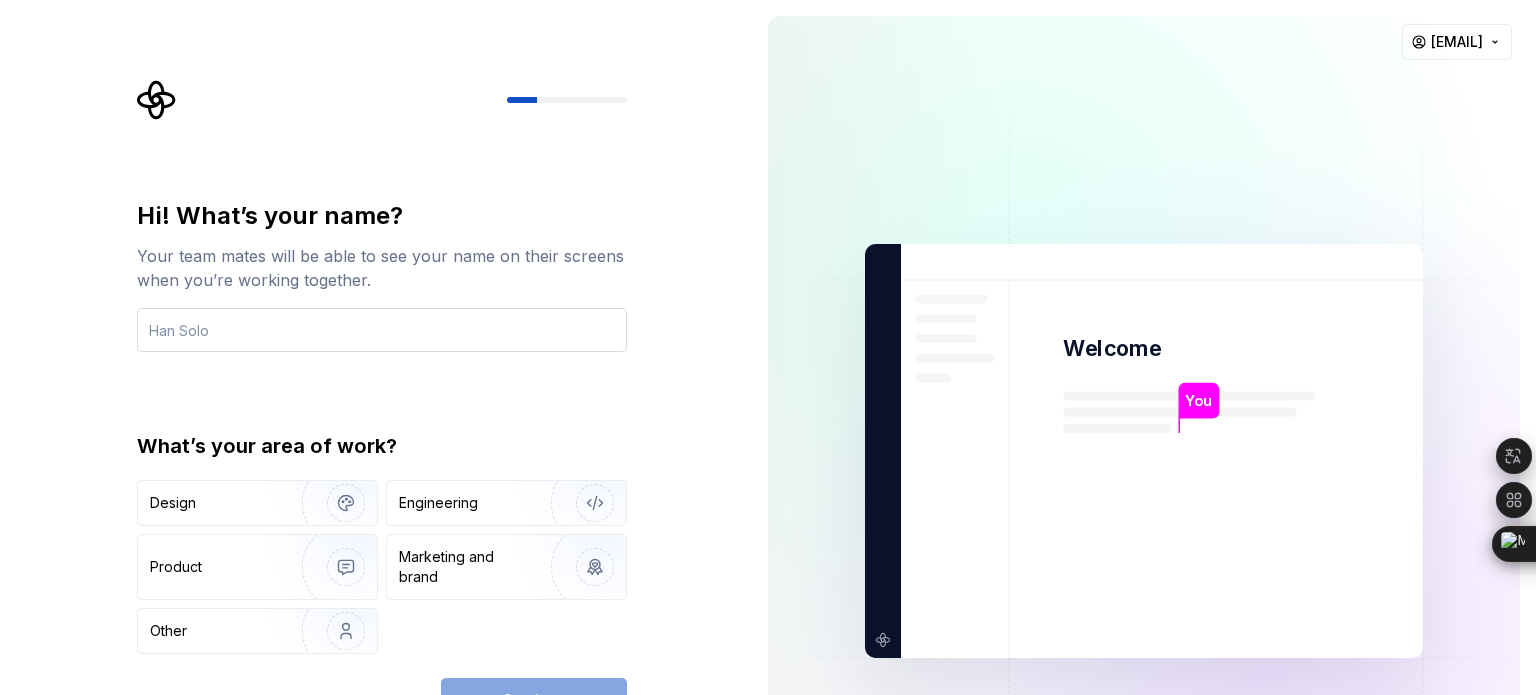 click at bounding box center [382, 330] 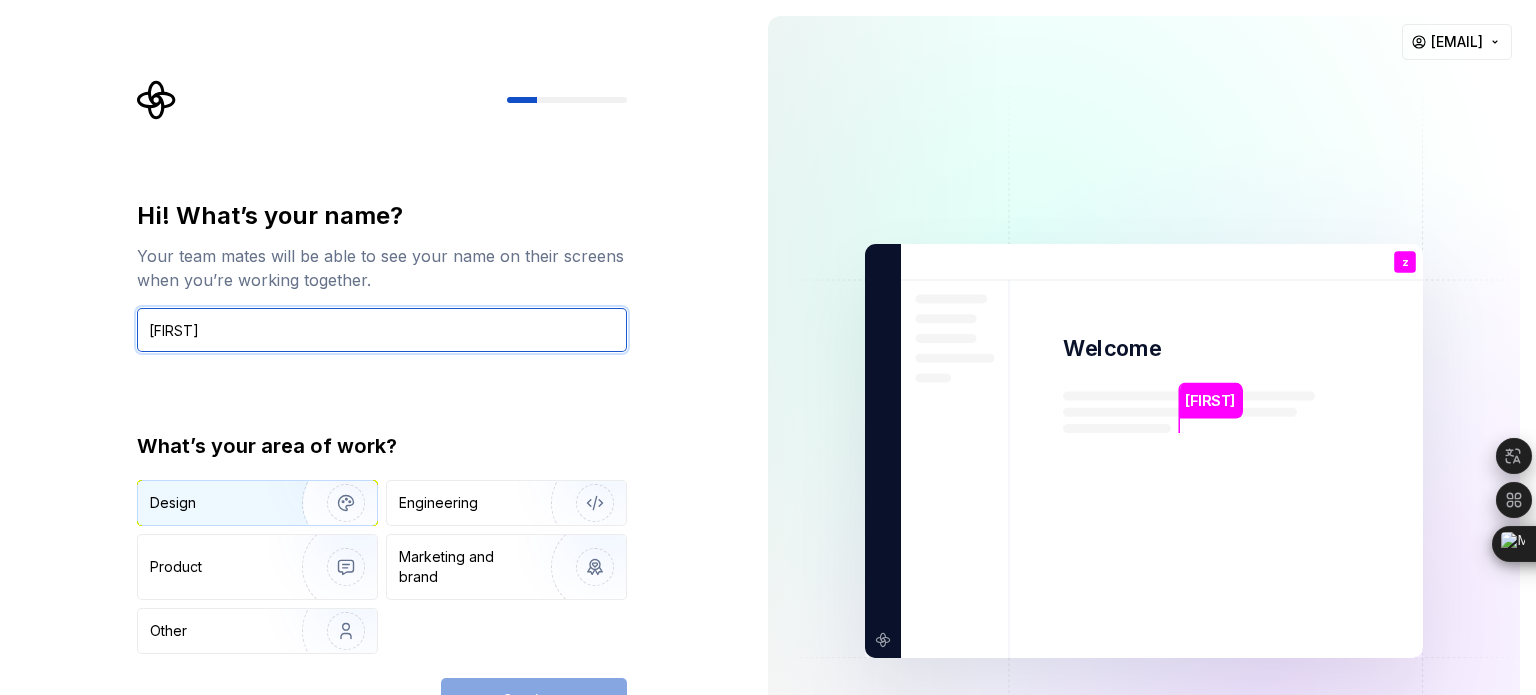 type on "[FIRST]" 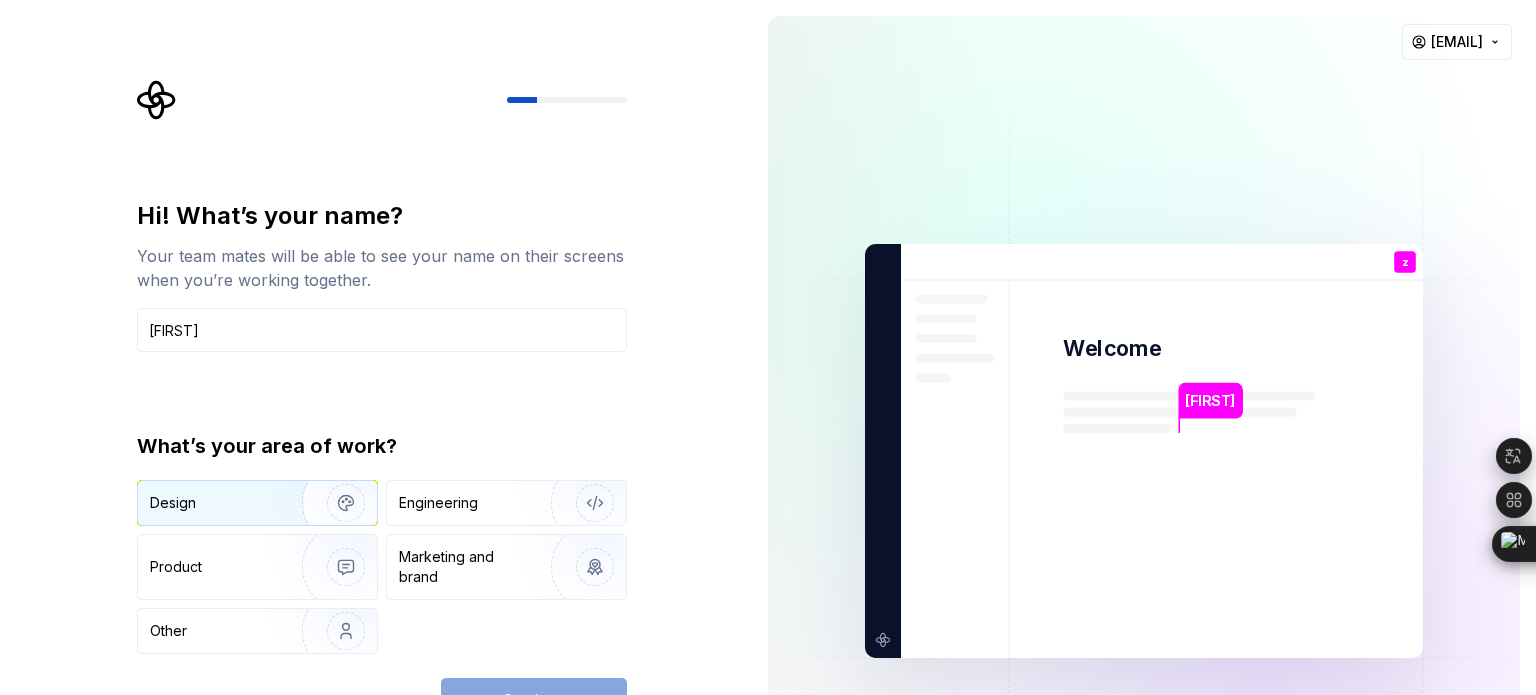 click on "Design" at bounding box center [257, 503] 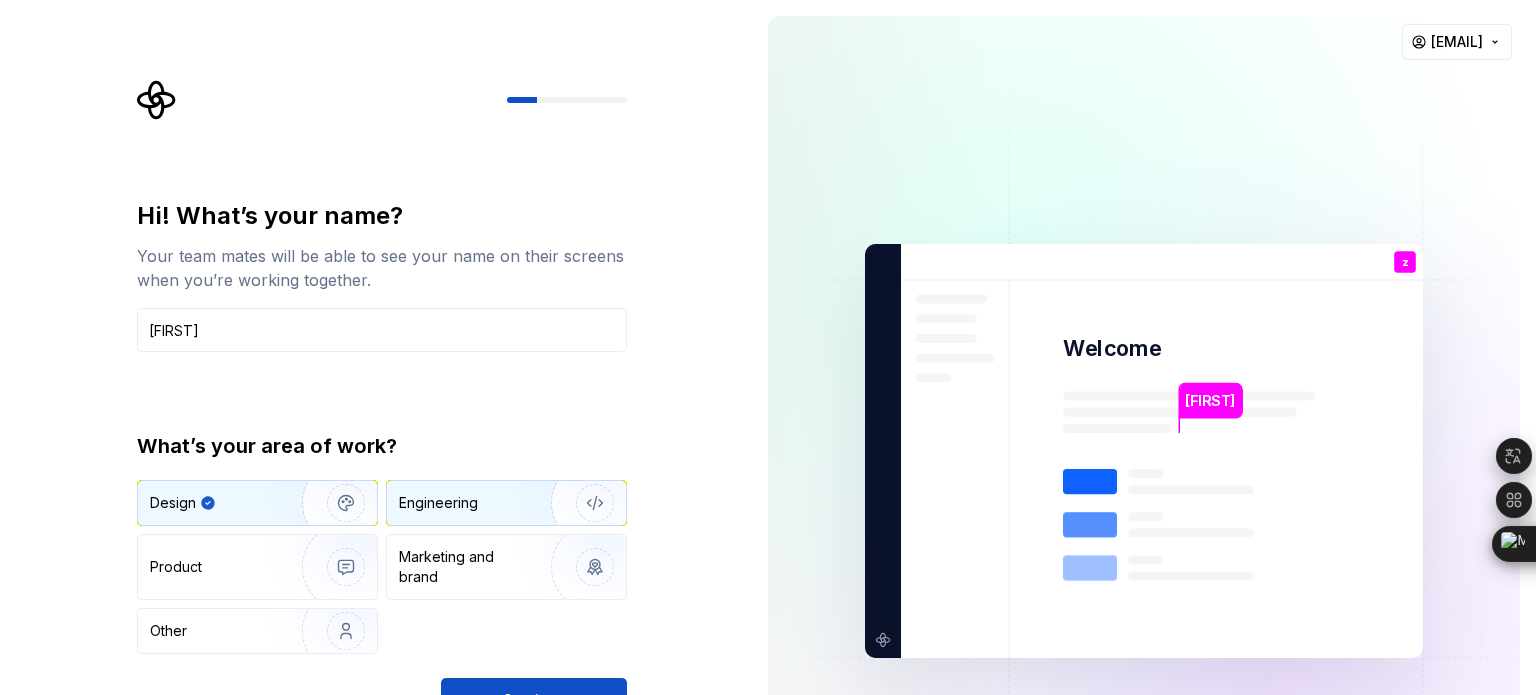 click on "Engineering" at bounding box center [506, 503] 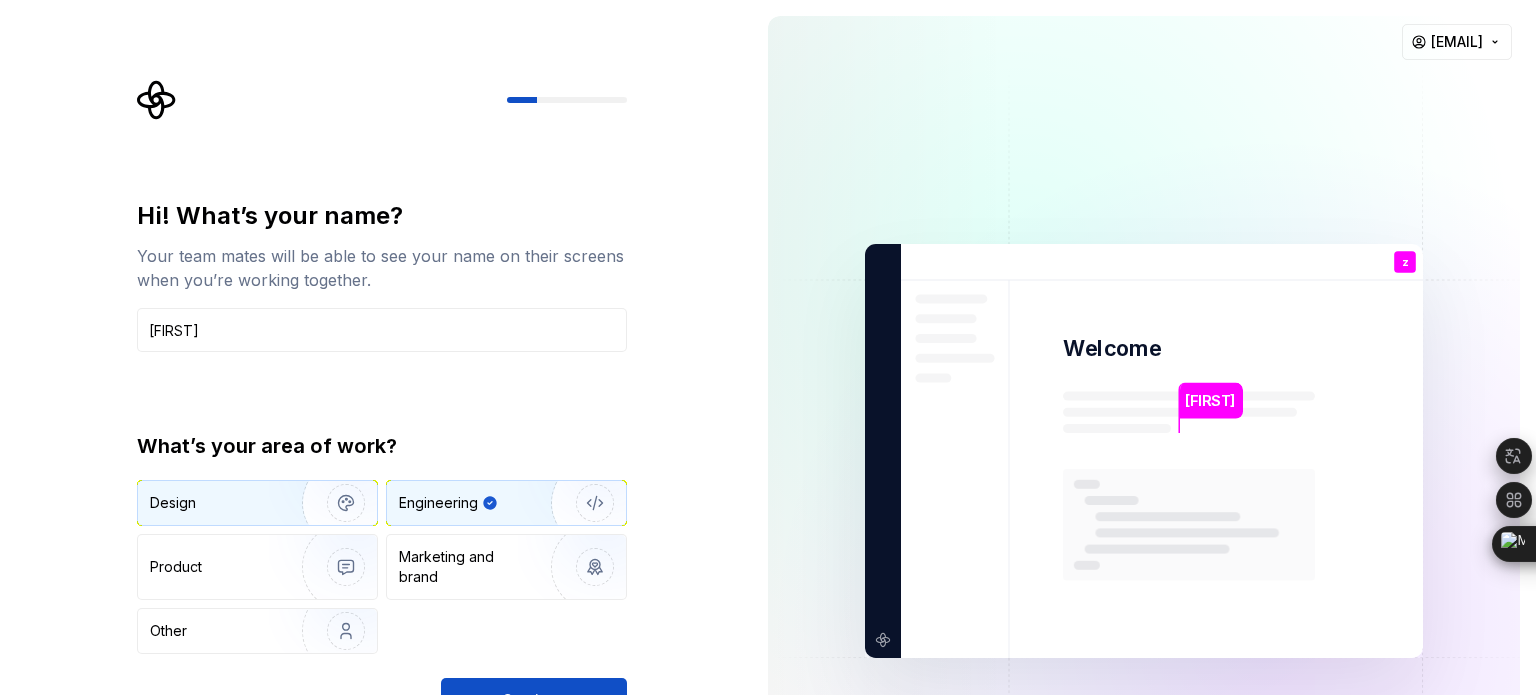 click at bounding box center [333, 503] 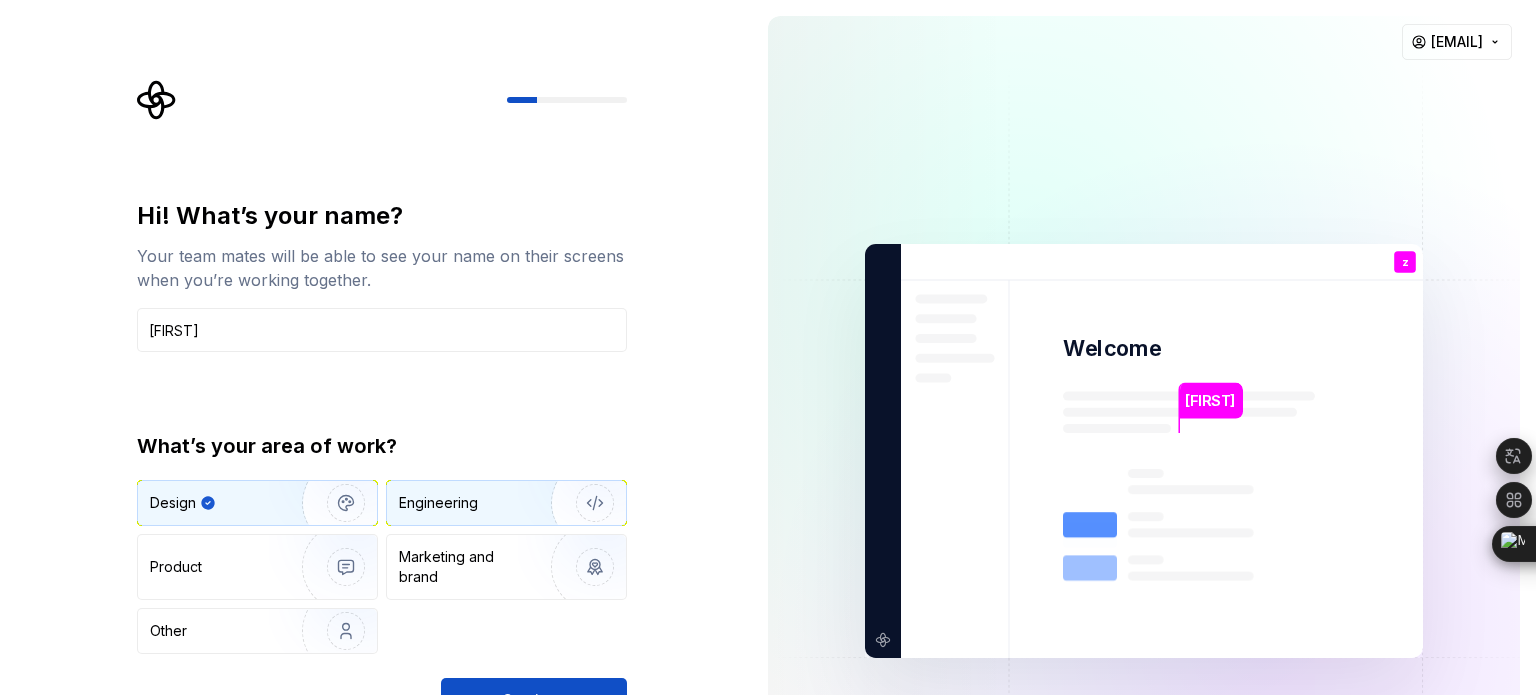 click on "Engineering" at bounding box center [506, 503] 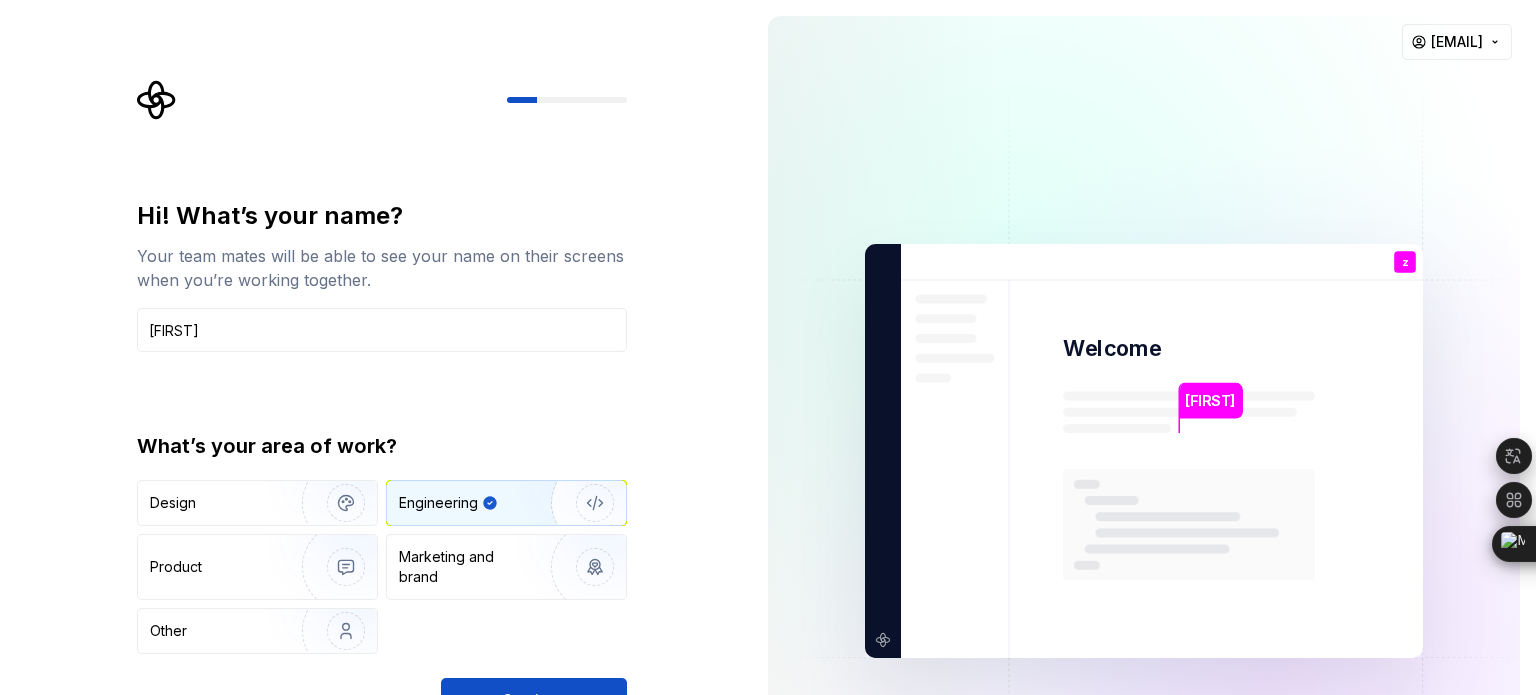 click at bounding box center [1535, 347] 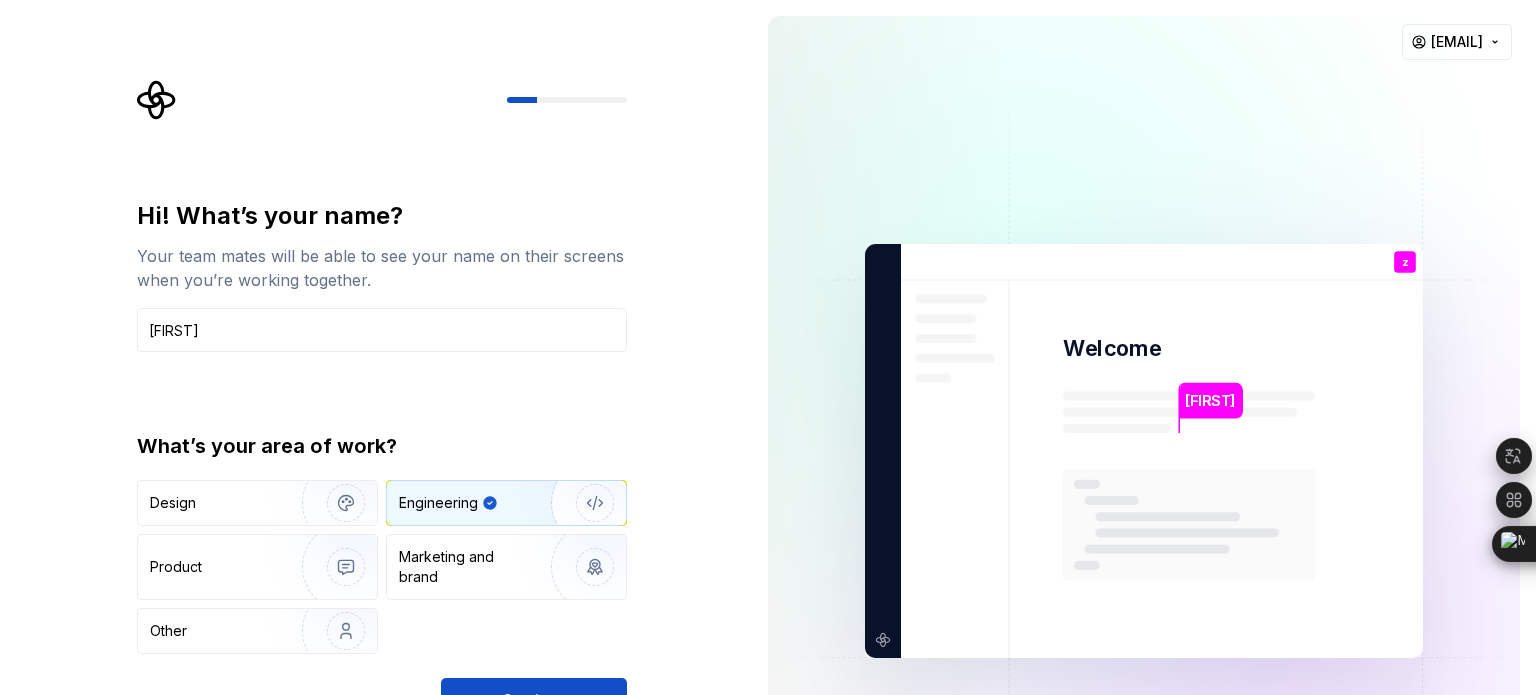 drag, startPoint x: 1535, startPoint y: 194, endPoint x: 1535, endPoint y: 300, distance: 106 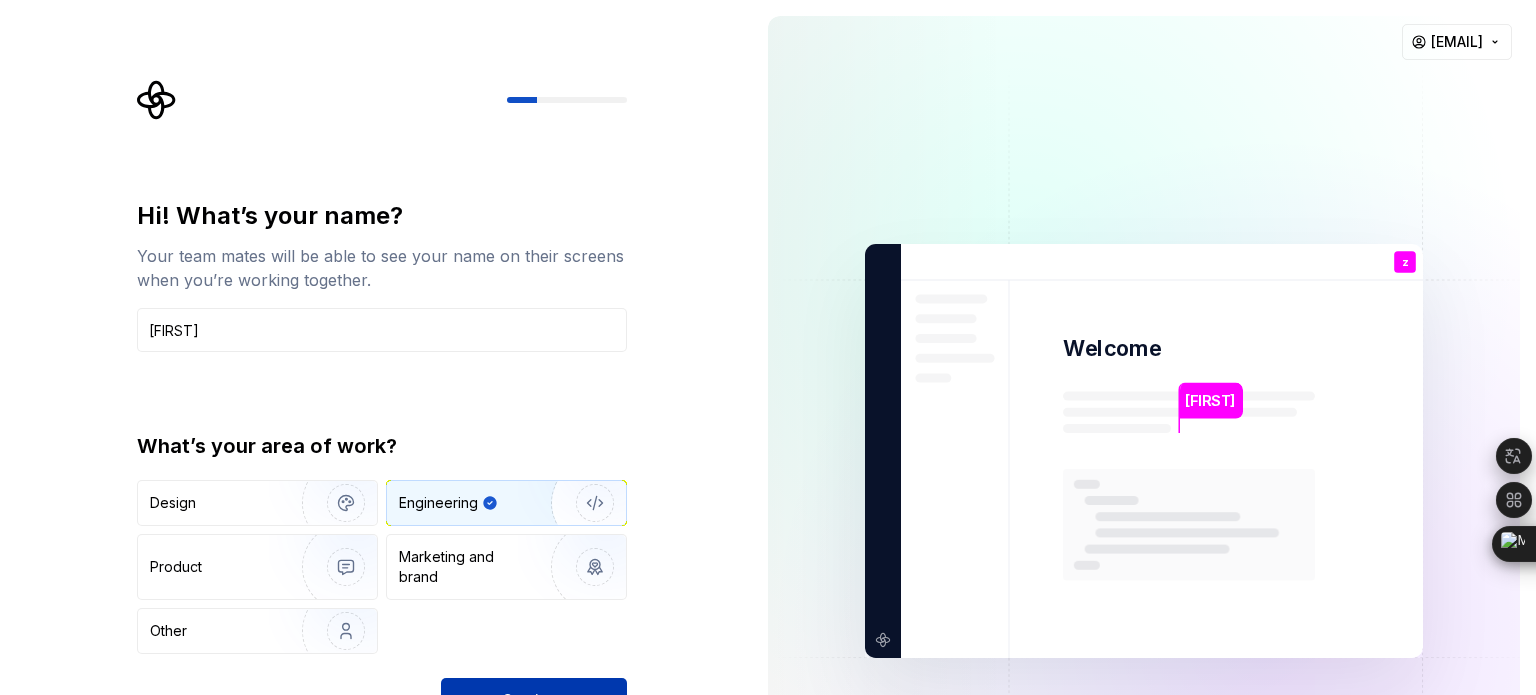 click on "Continue" at bounding box center (534, 700) 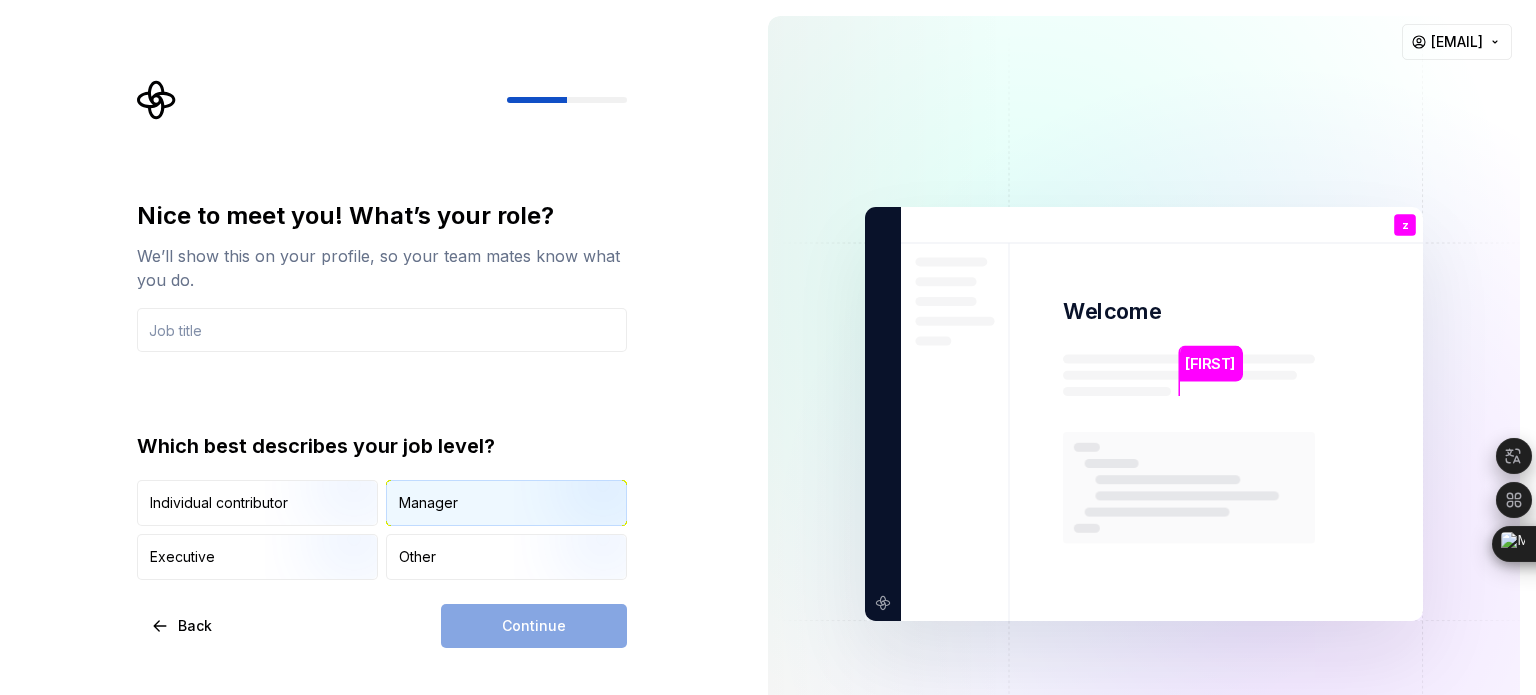 click on "Manager" at bounding box center (428, 503) 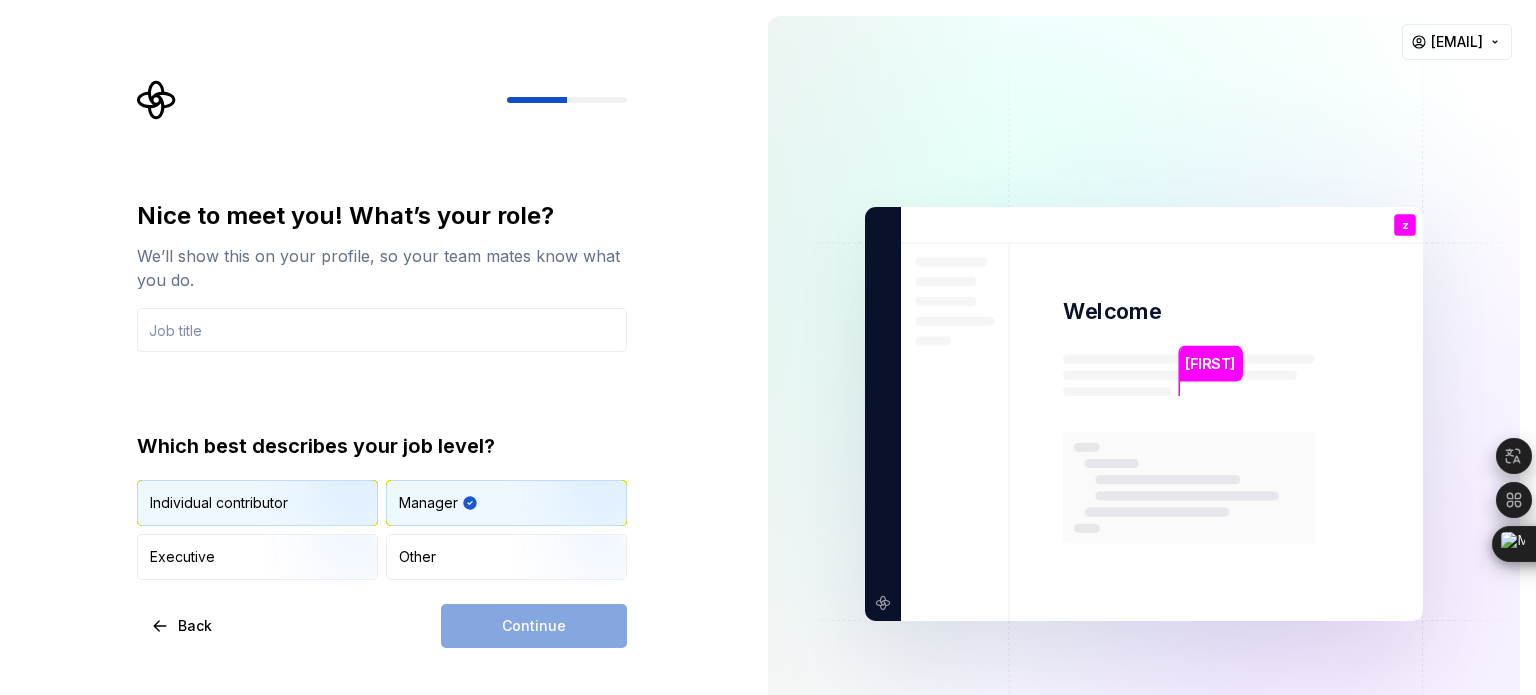 click at bounding box center [329, 528] 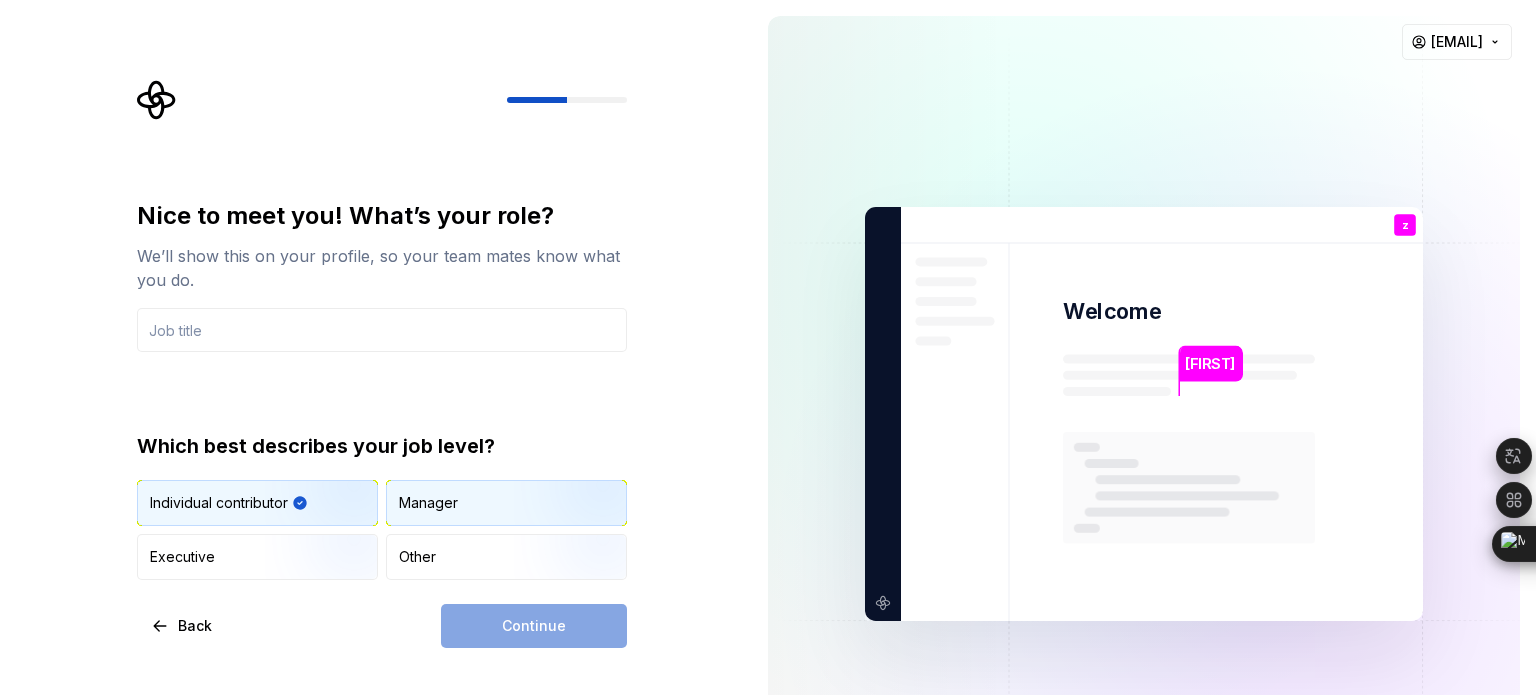 click on "Manager" at bounding box center [428, 503] 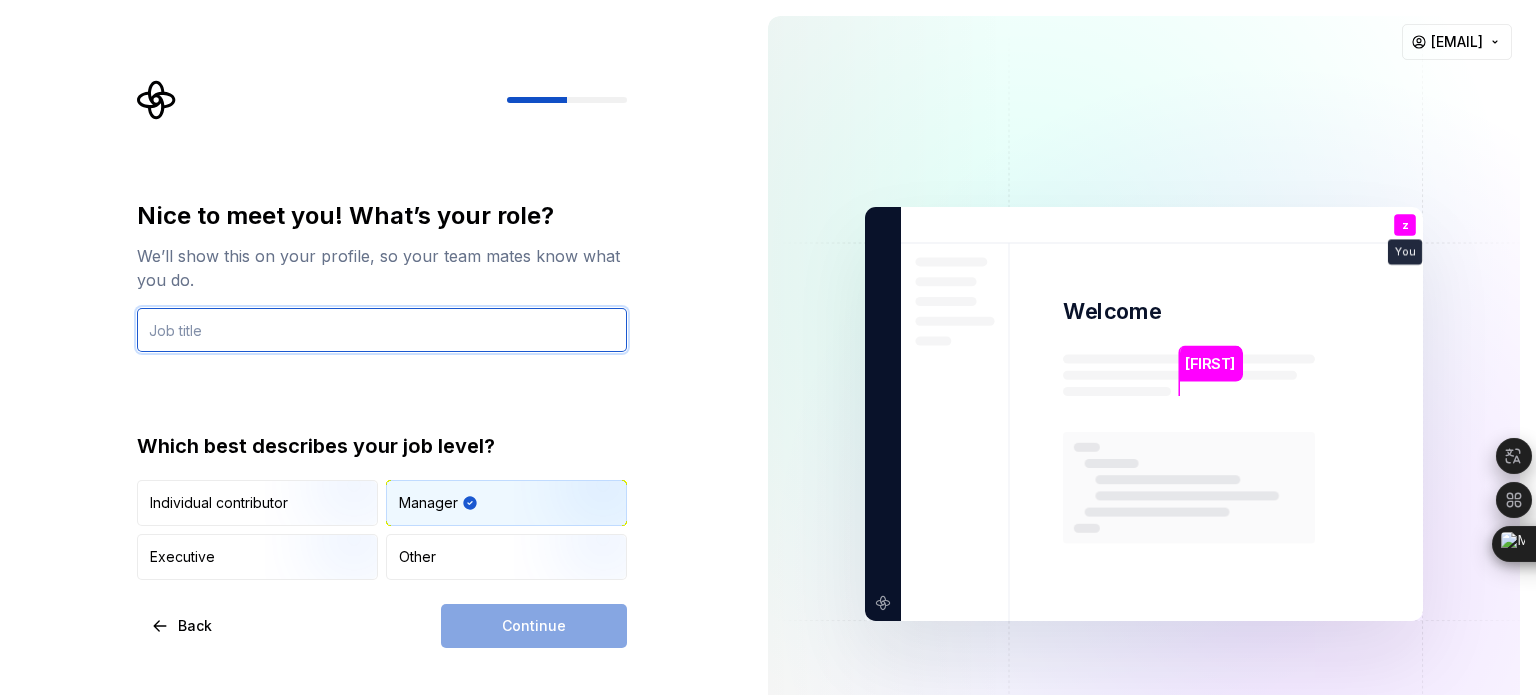click at bounding box center (382, 330) 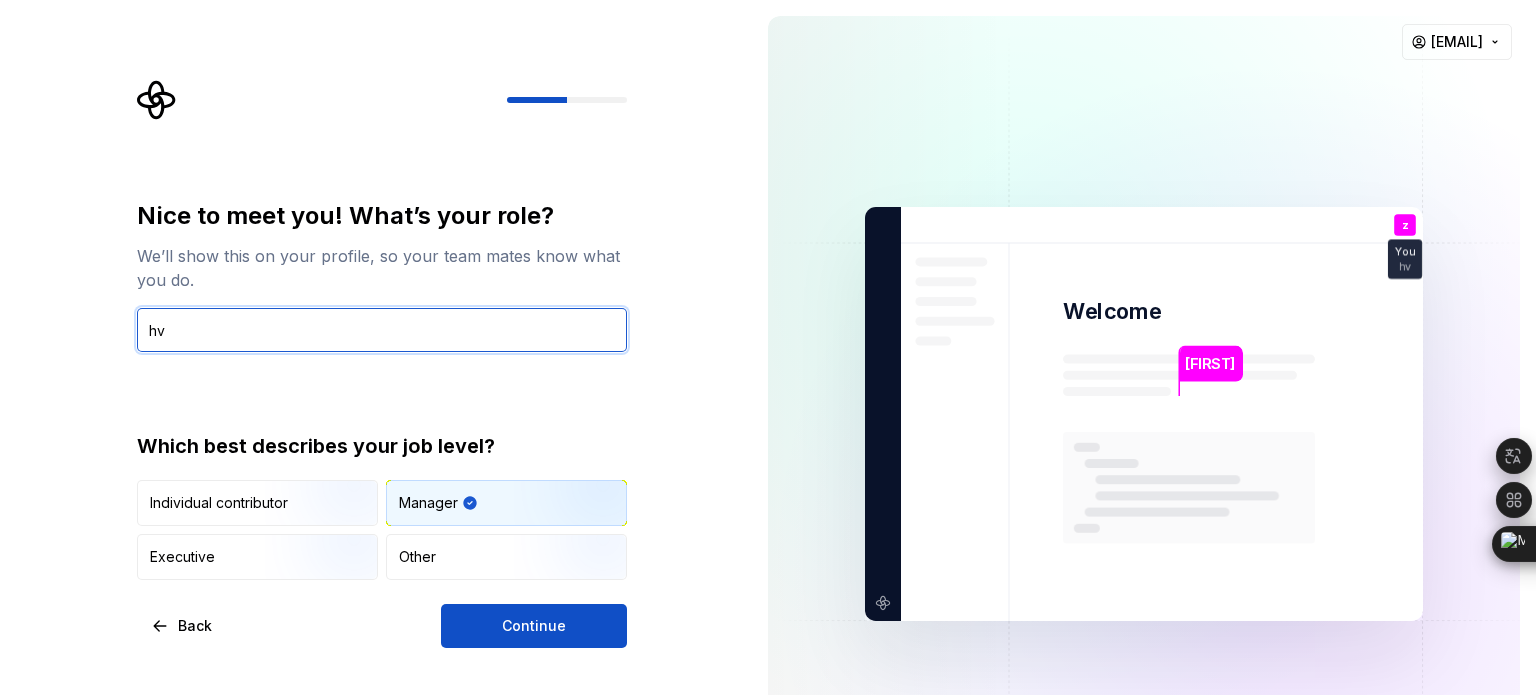 type on "h" 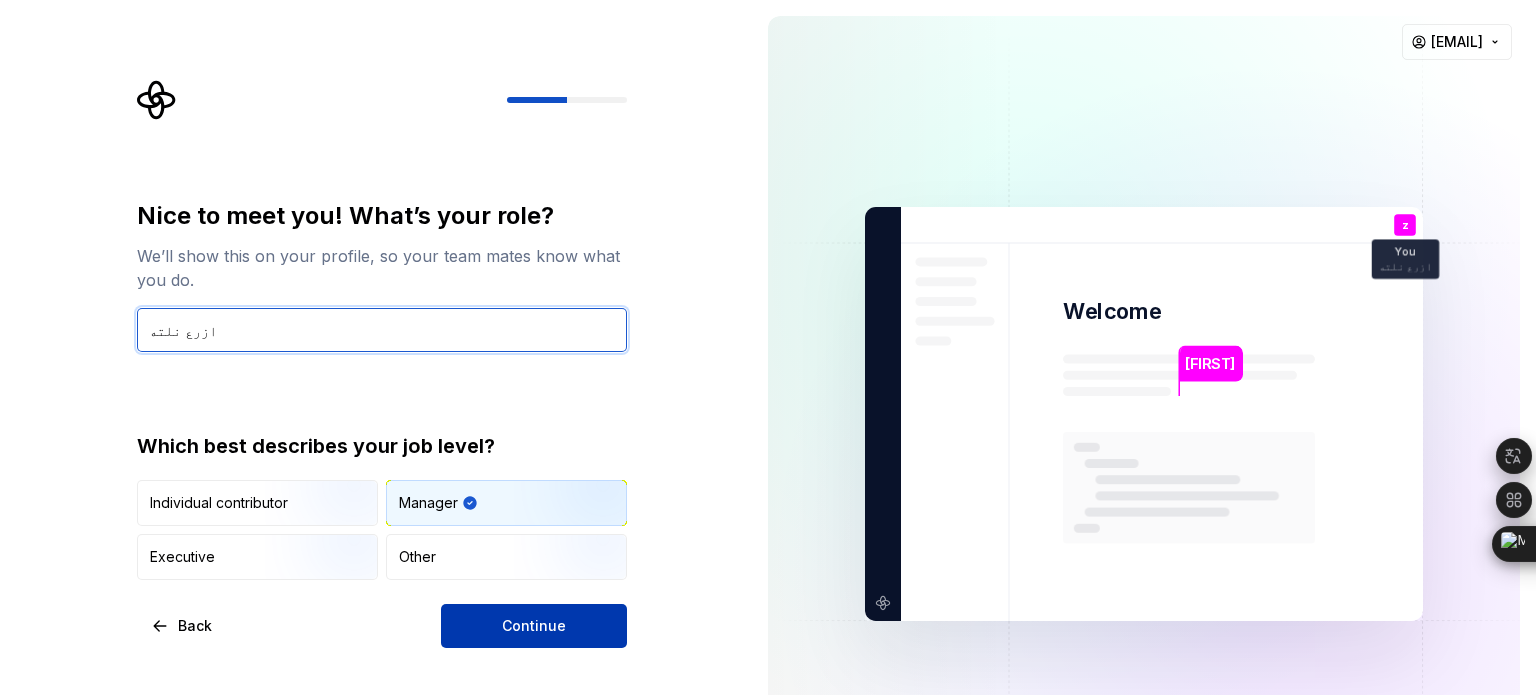 type on "ازرع نلته" 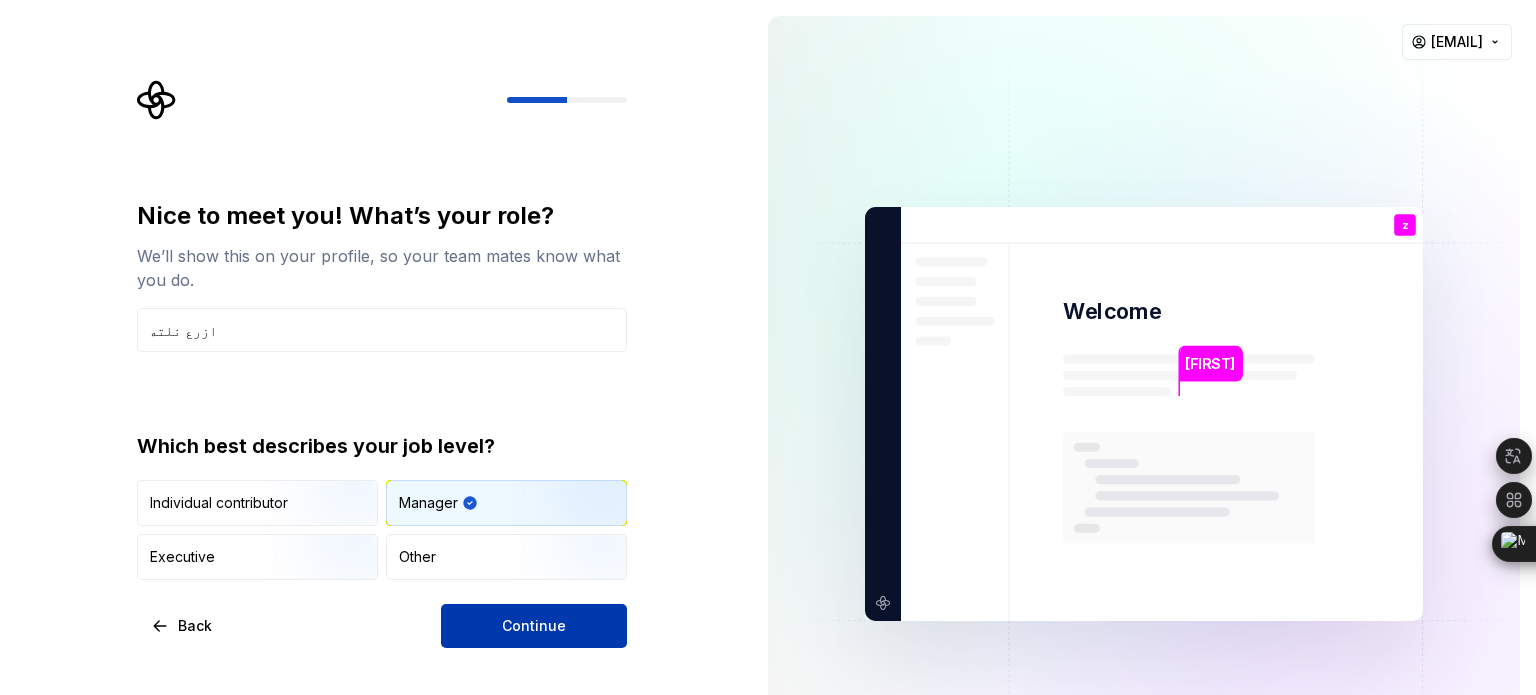 click on "Continue" at bounding box center (534, 626) 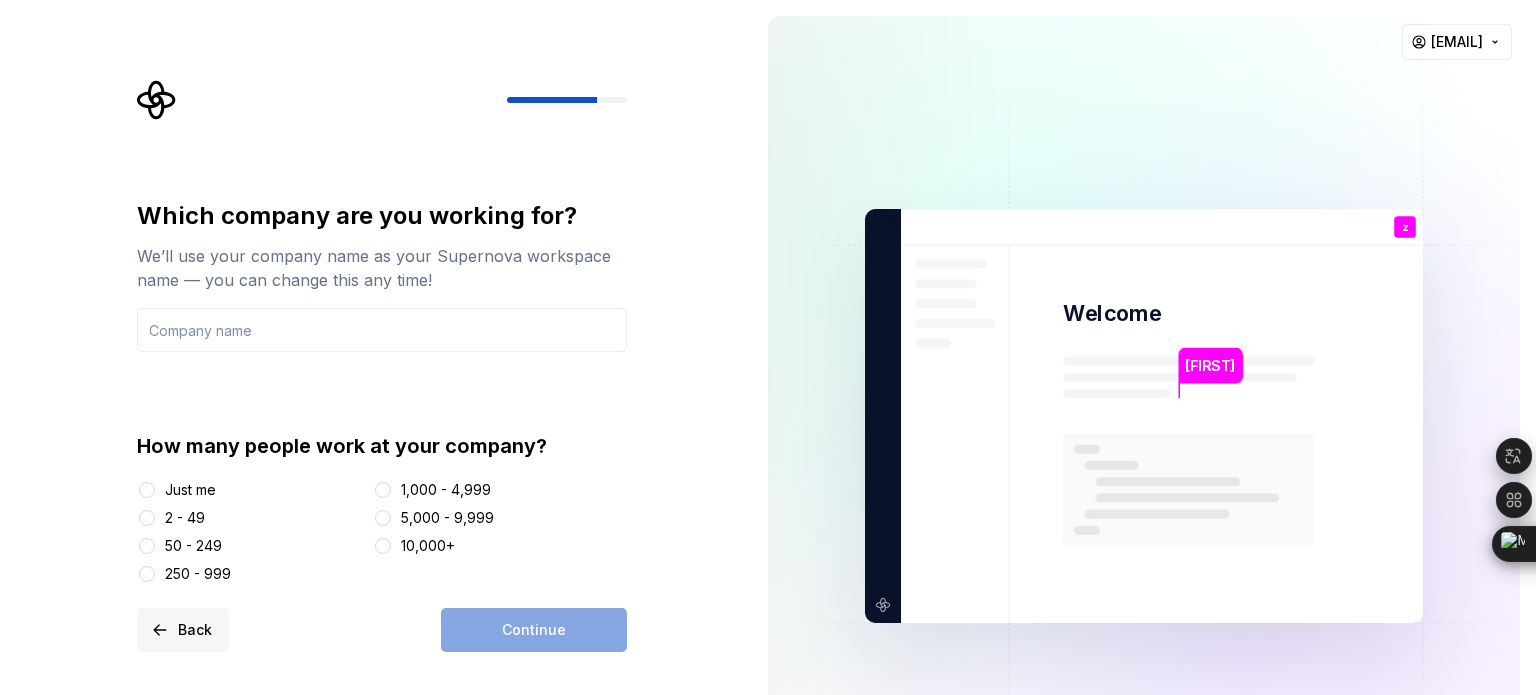 click on "Back" at bounding box center [195, 630] 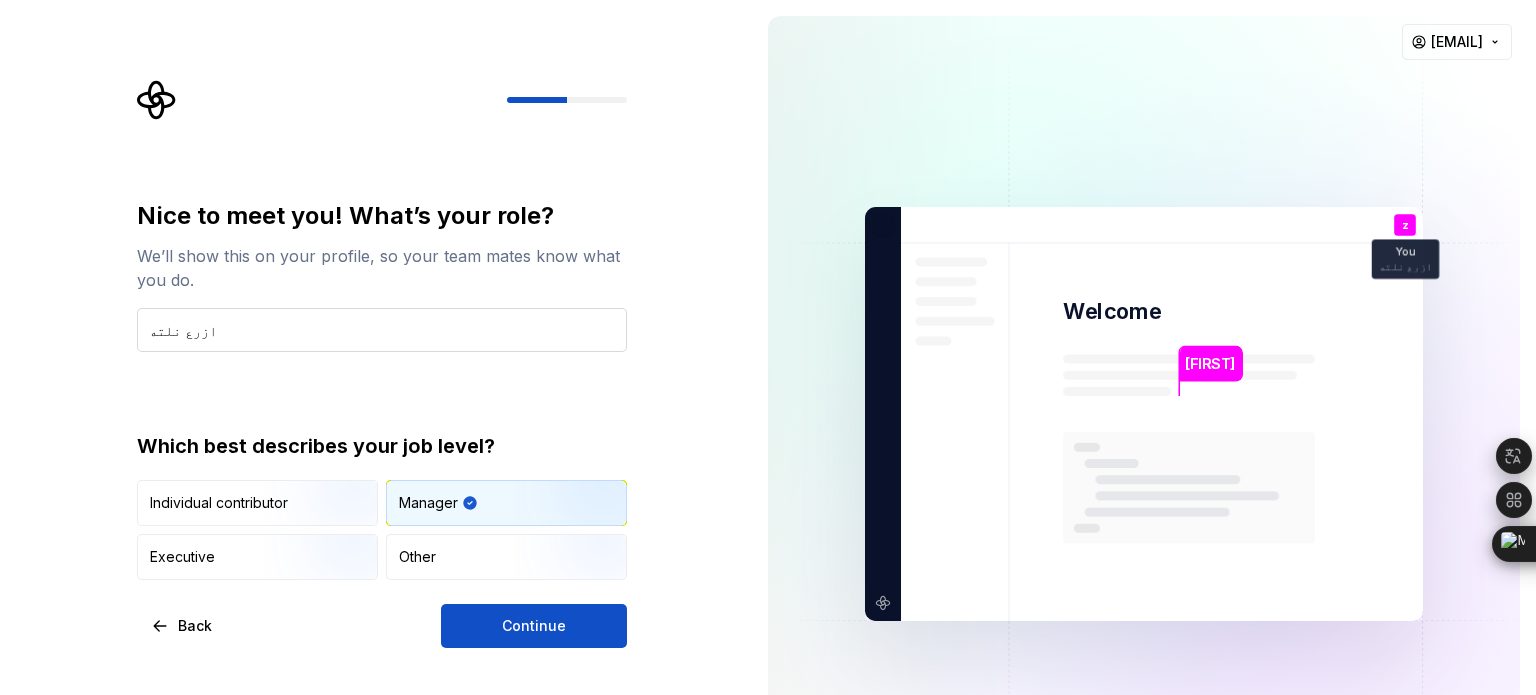 click on "ازرع نلته" at bounding box center (382, 330) 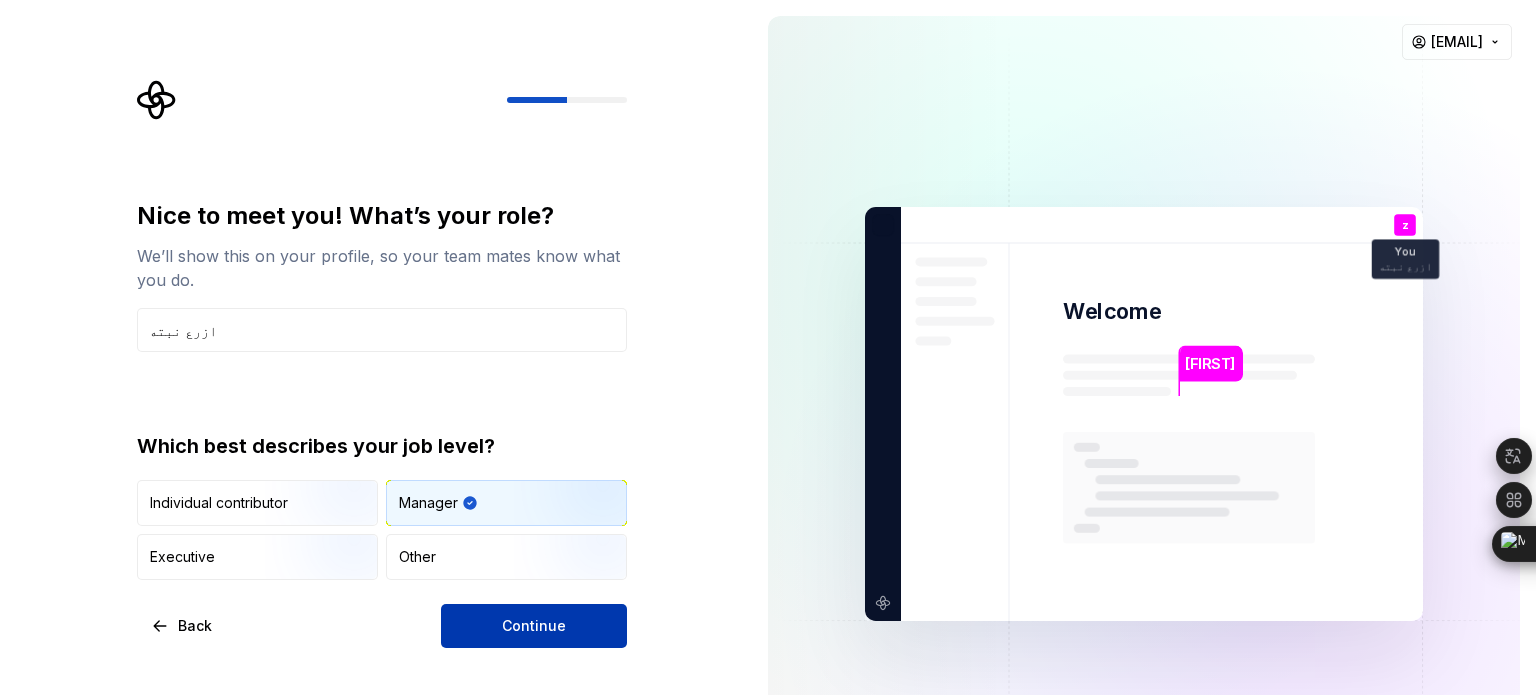 type on "ازرع نبته" 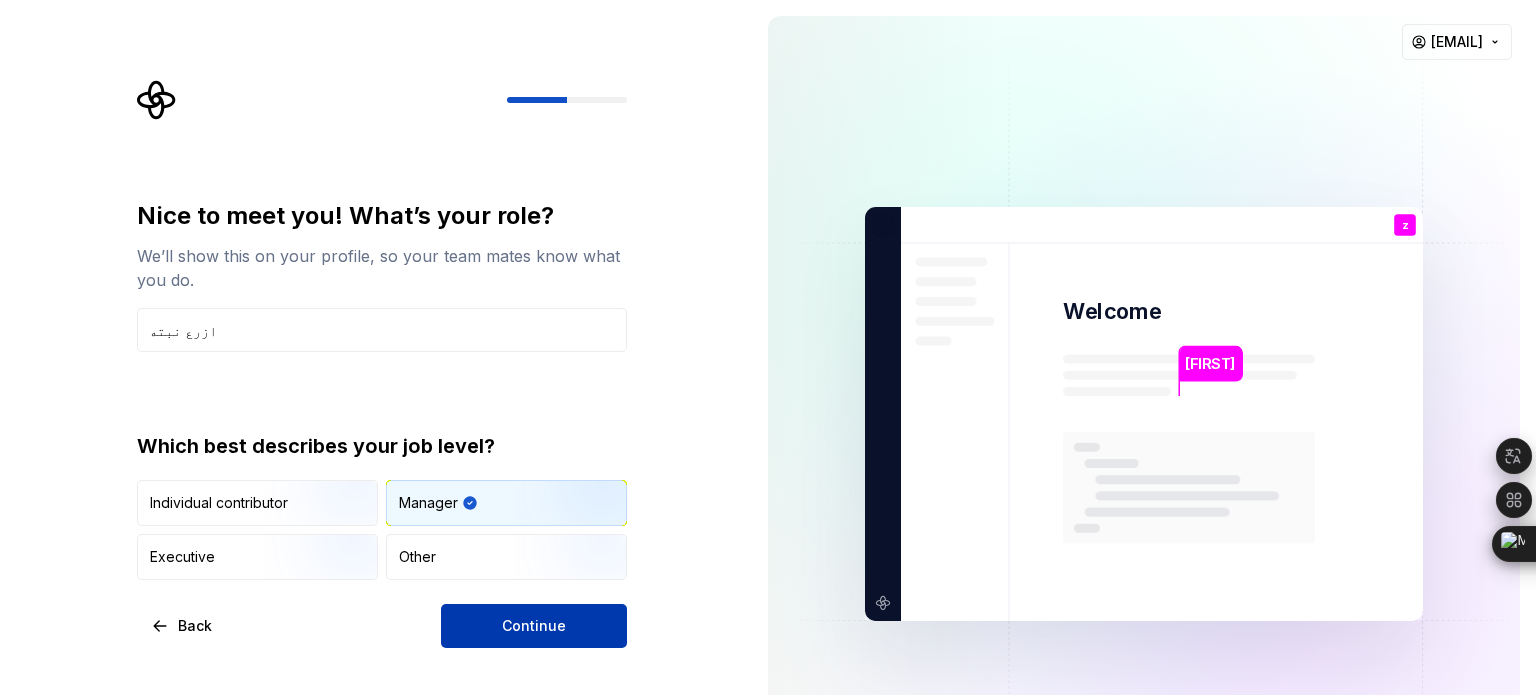 click on "Continue" at bounding box center [534, 626] 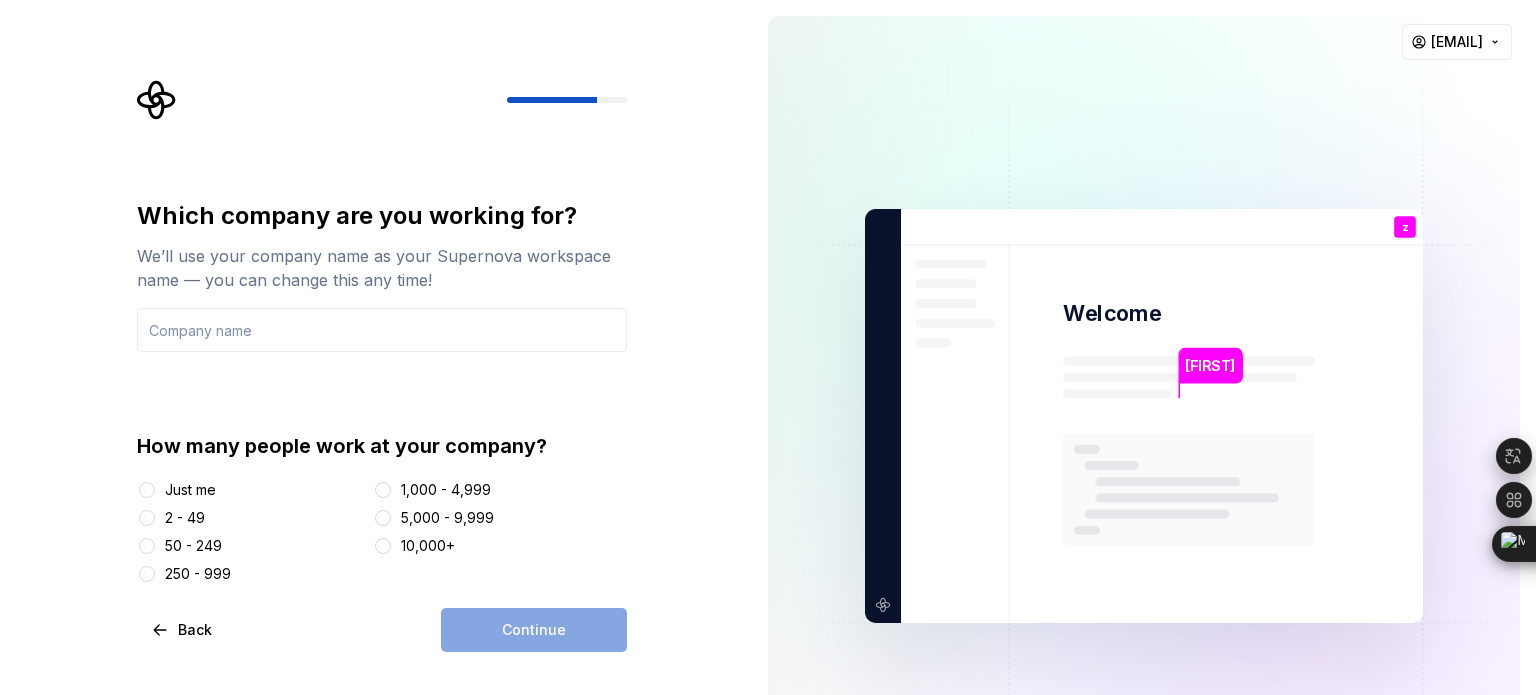 click on "2 - 49" at bounding box center [185, 518] 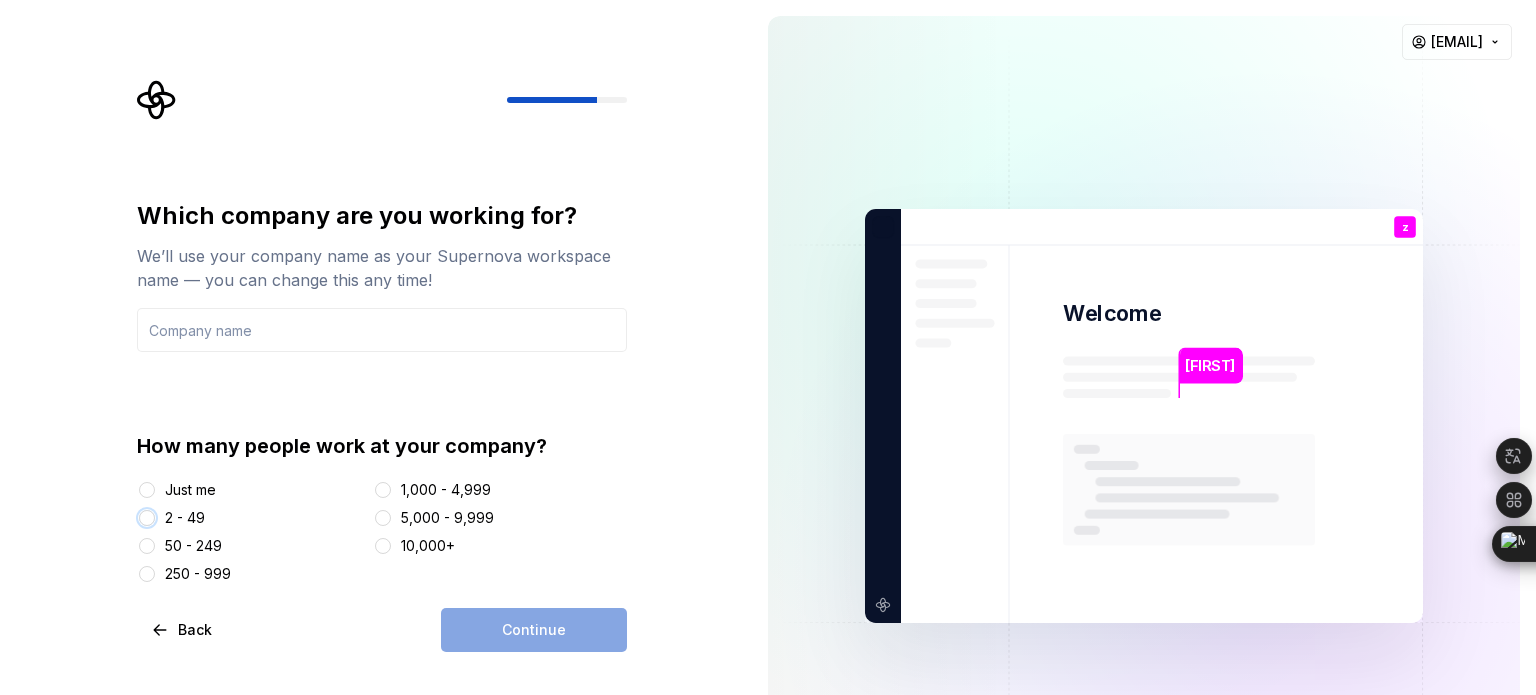 click on "2 - 49" at bounding box center [147, 518] 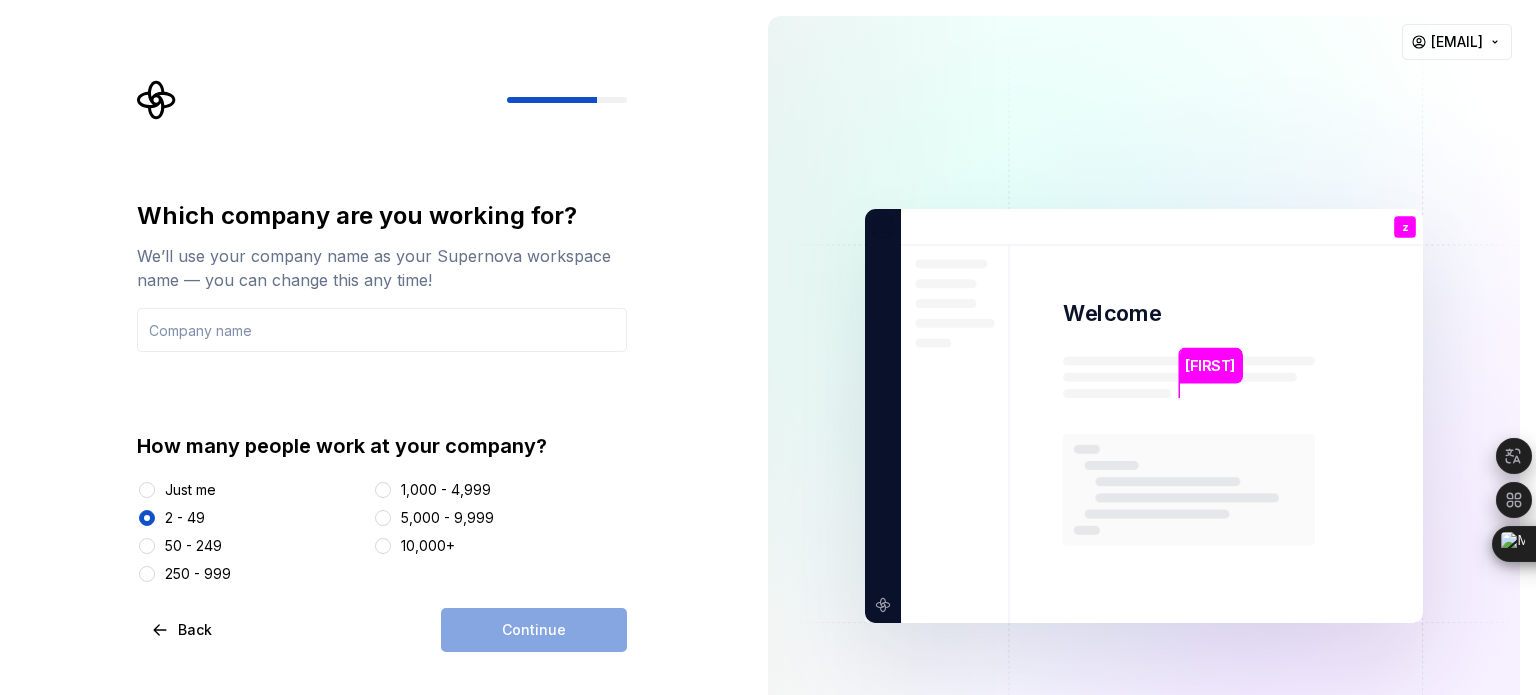 click on "Just me" at bounding box center (251, 490) 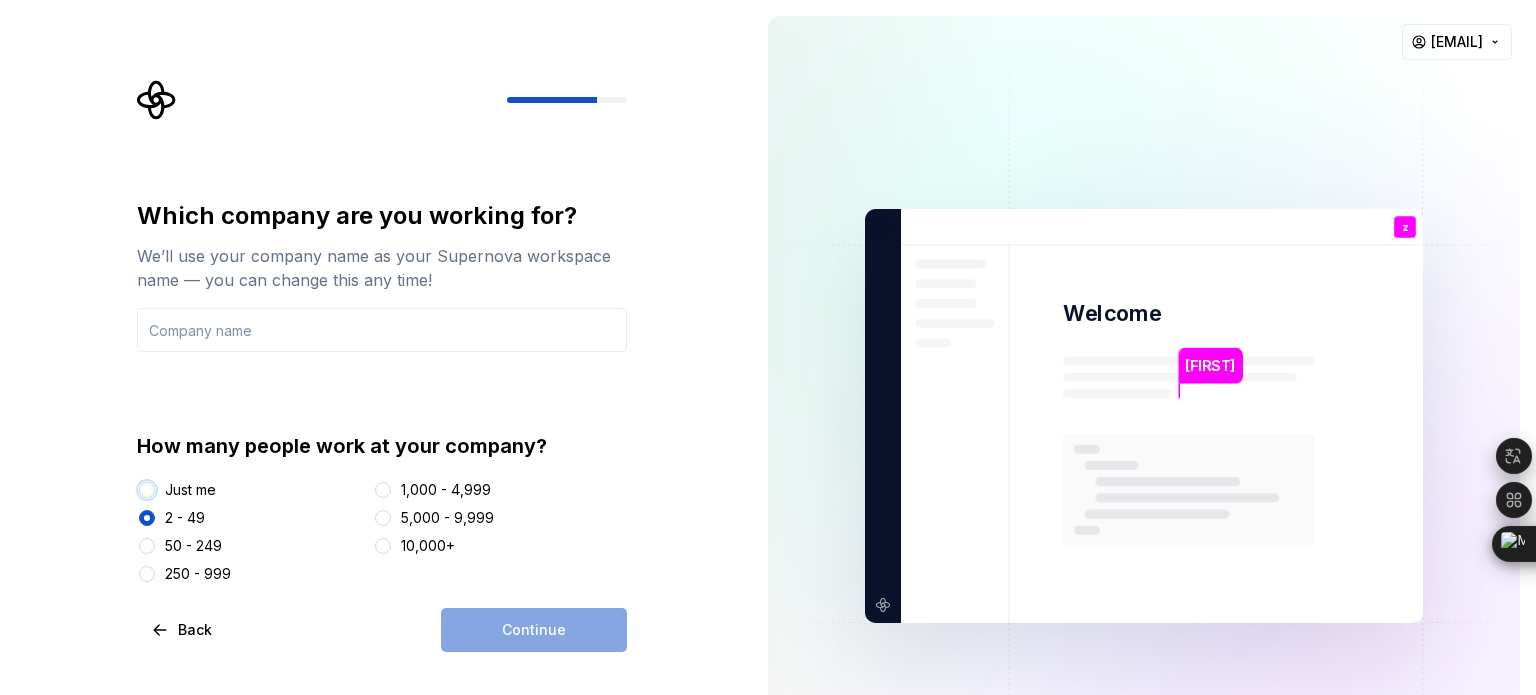 click on "Just me" at bounding box center (147, 490) 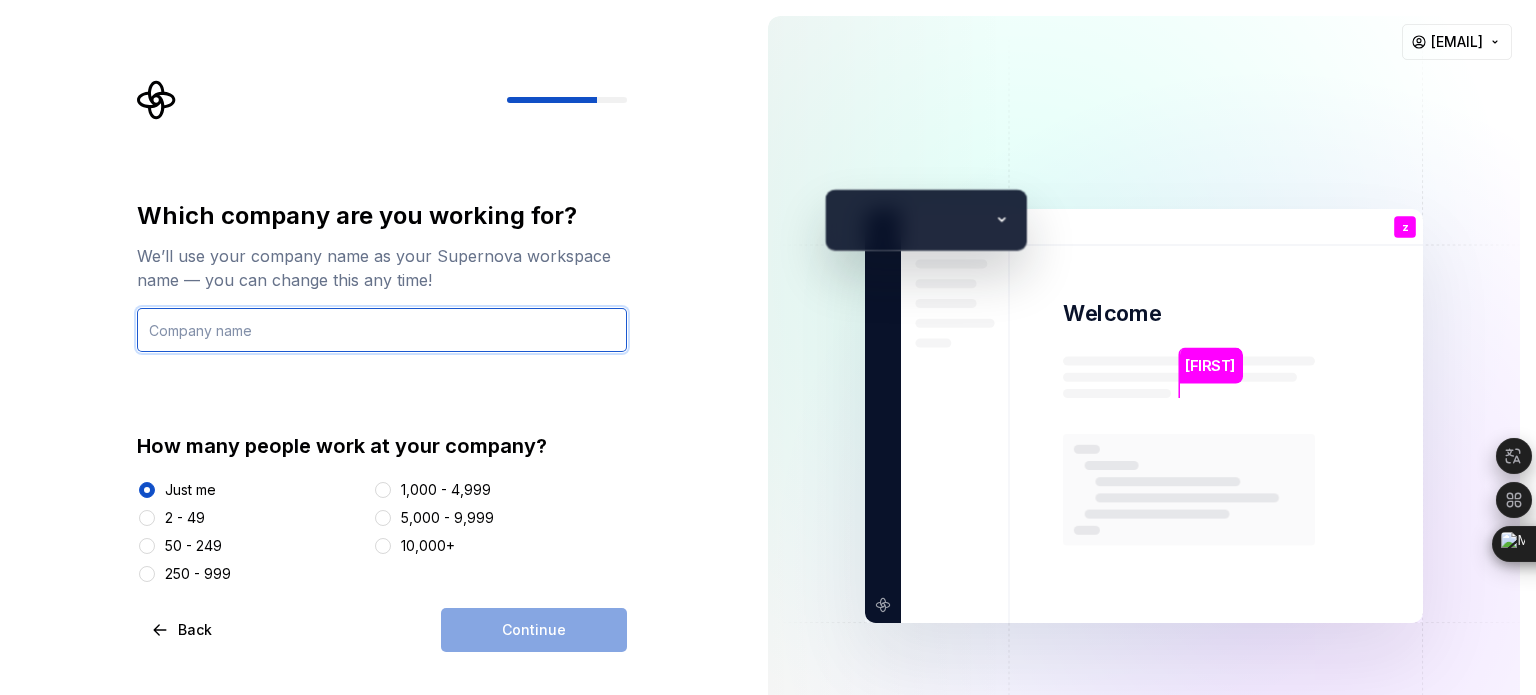click at bounding box center [382, 330] 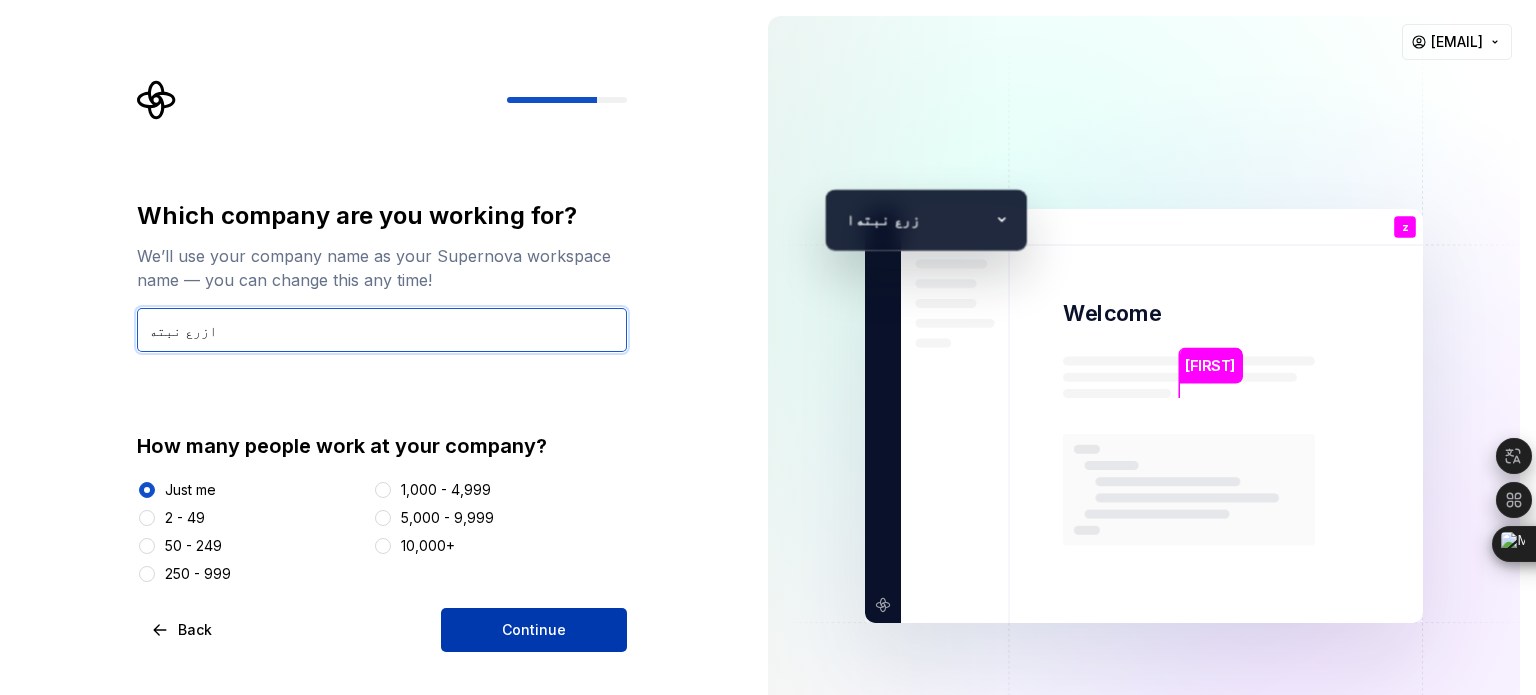 type on "ازرع نبته" 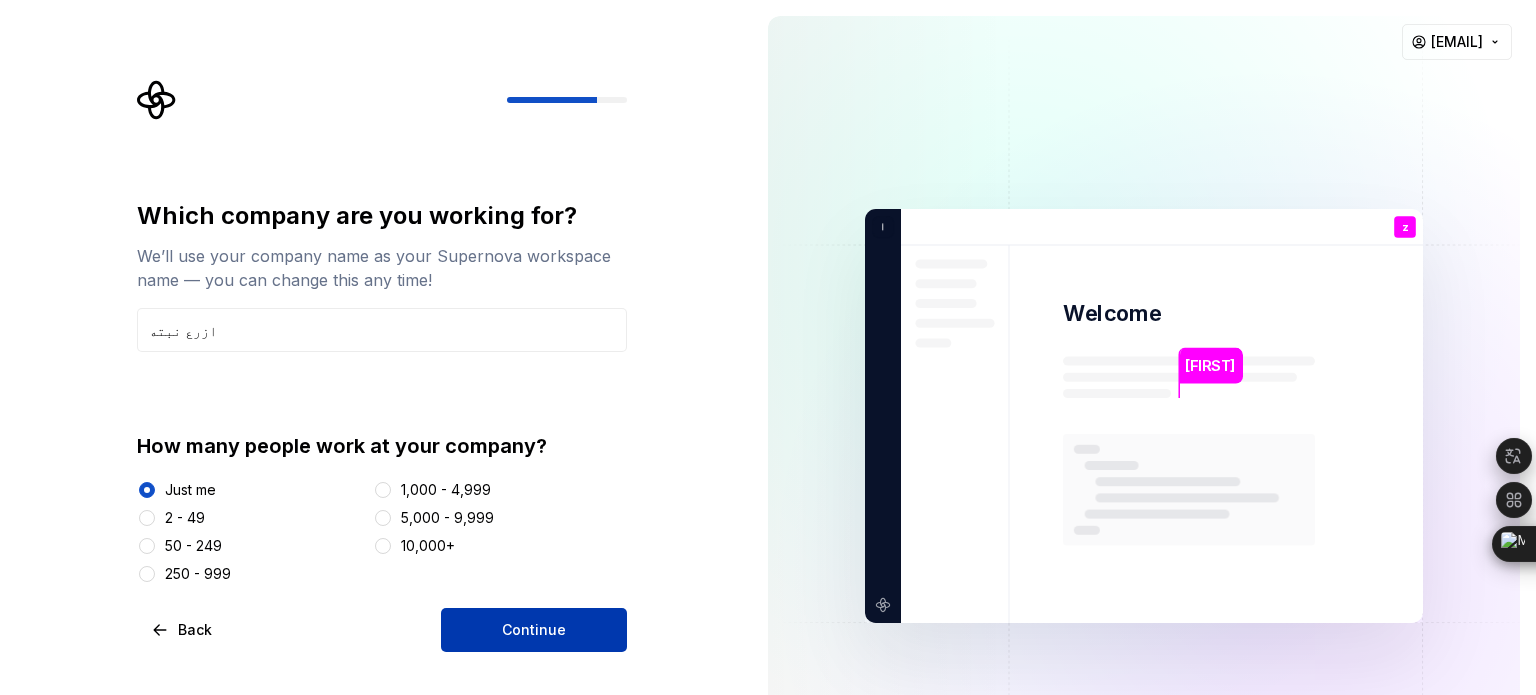 click on "Continue" at bounding box center [534, 630] 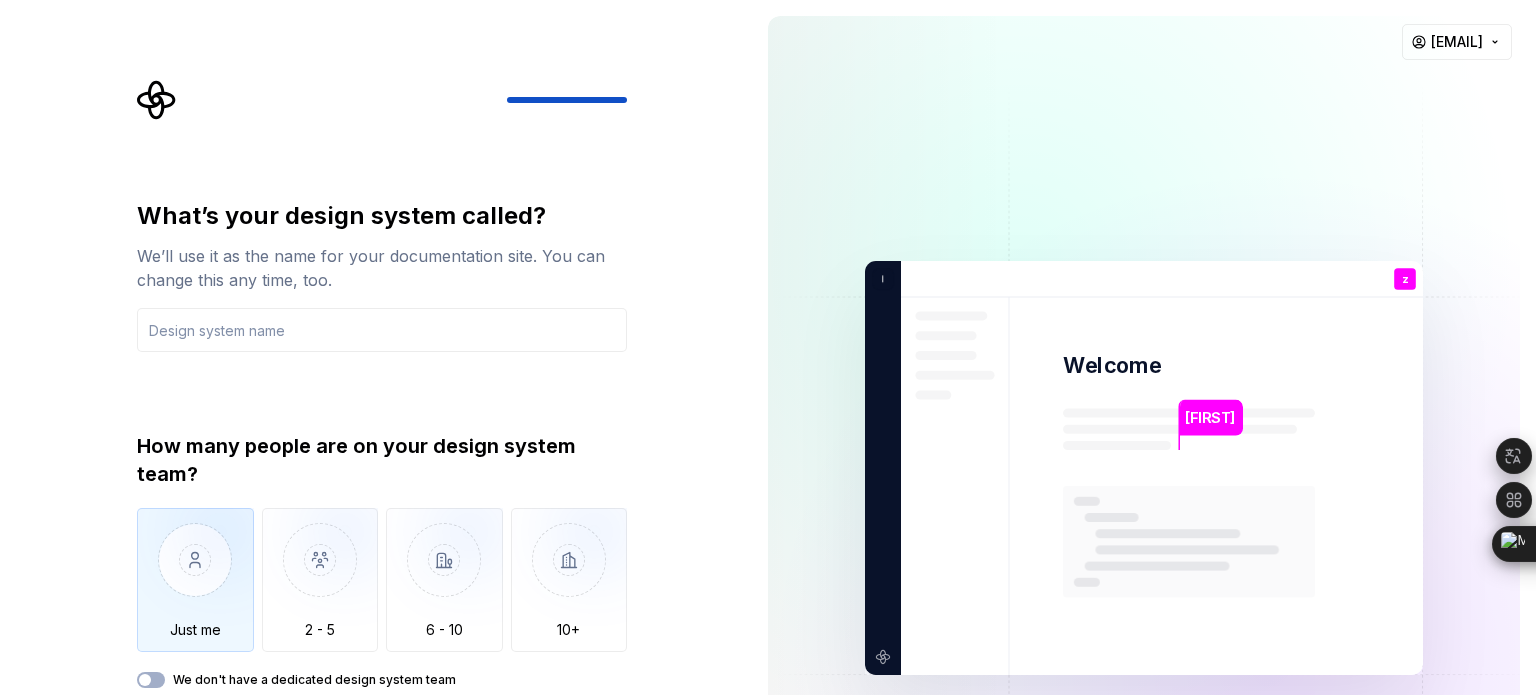 click at bounding box center [195, 575] 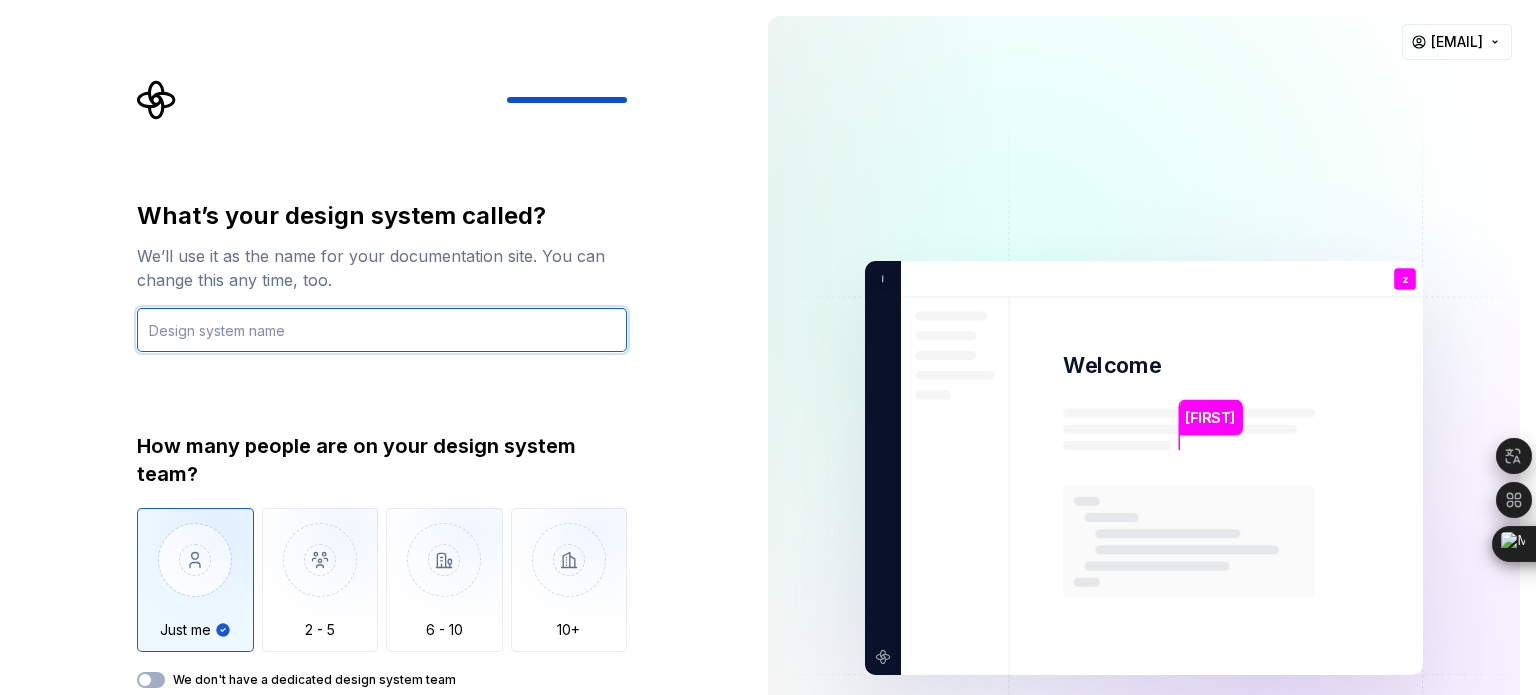 click at bounding box center [382, 330] 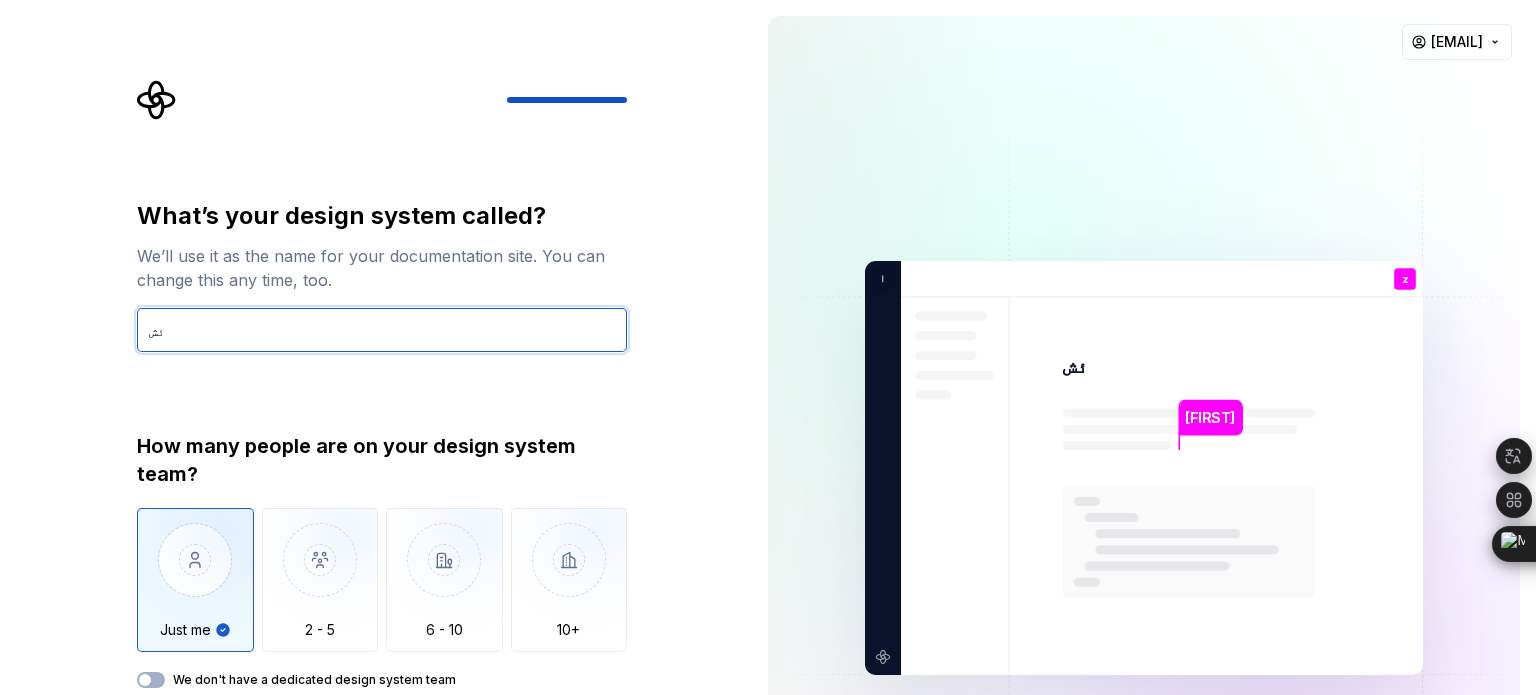 type on "ئ" 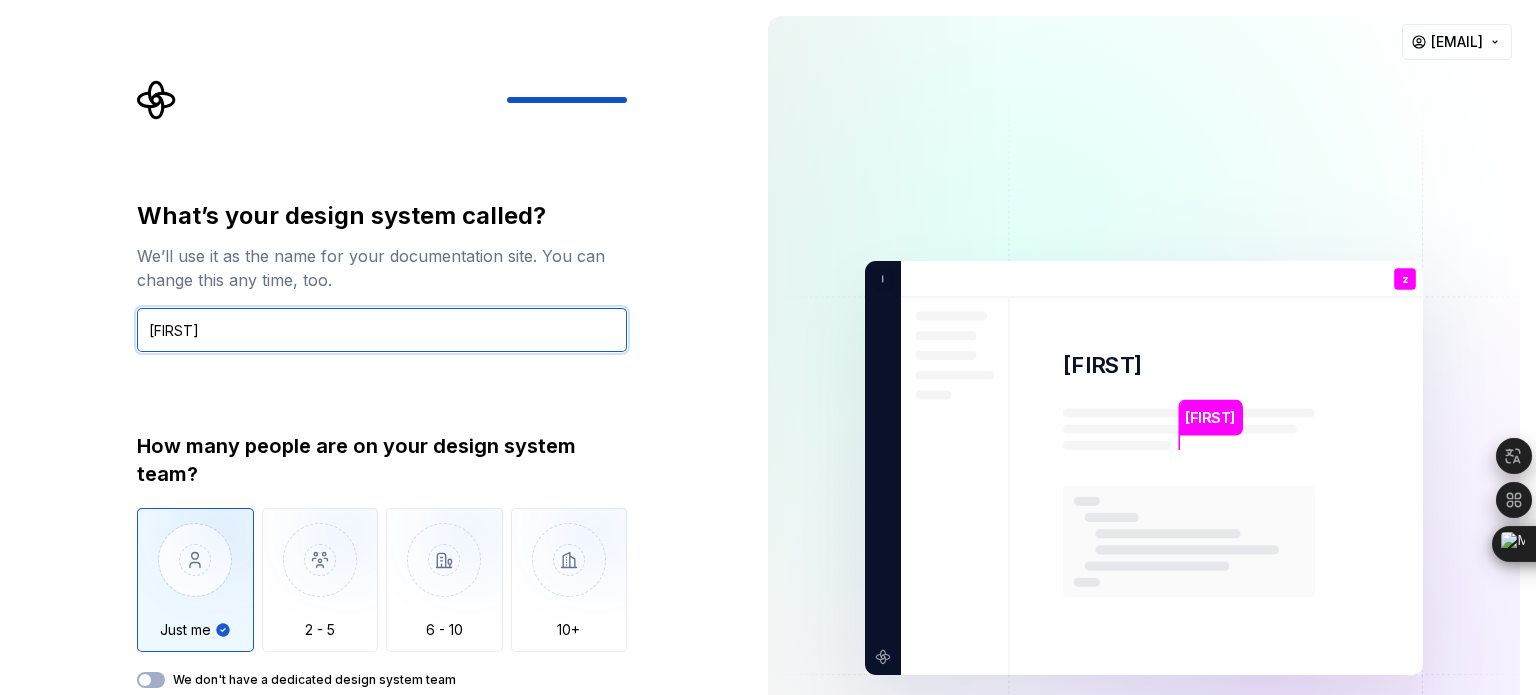 type on "[FIRST]" 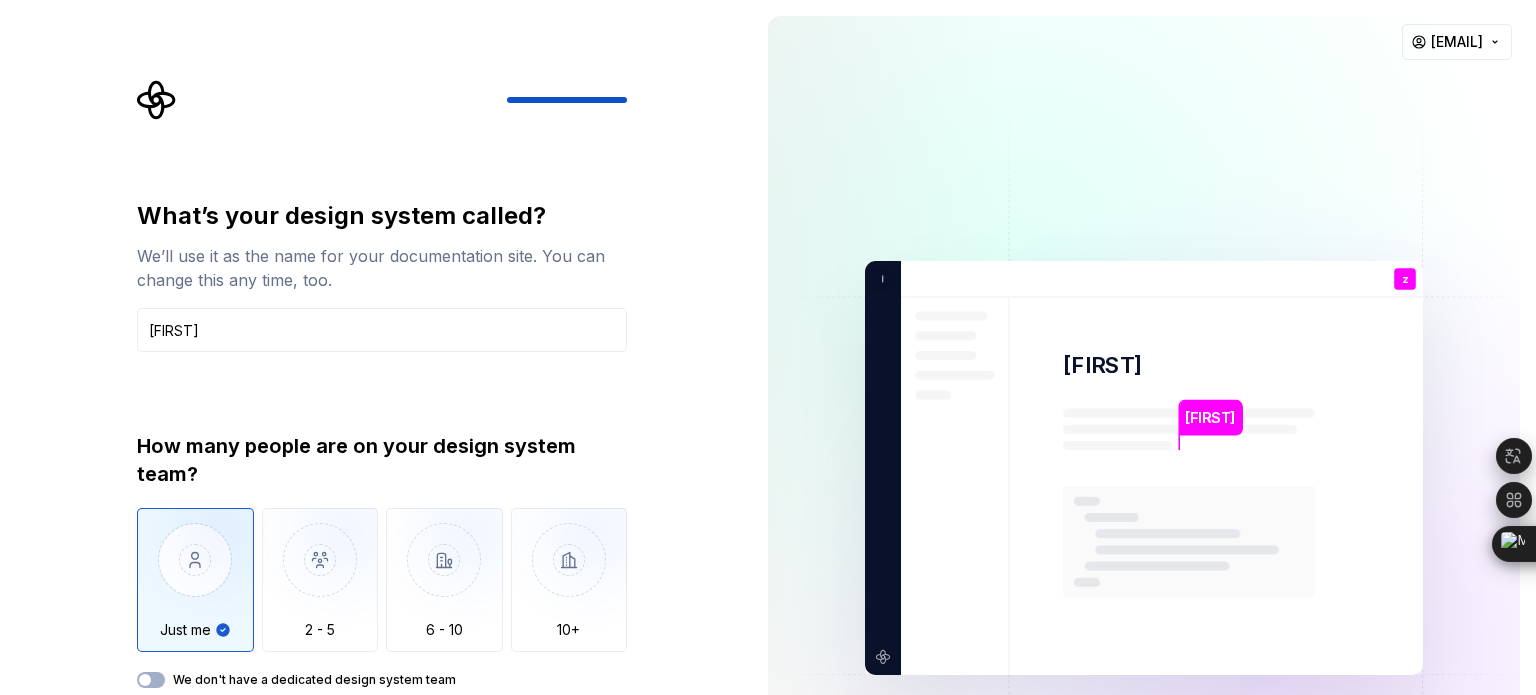 click on "What’s your design system called? We’ll use it as the name for your documentation site. You can change this any time, too. [FIRST] How many people are on your design system team? Just me 2 - 5 6 - 10 10+ We don't have a dedicated design system team Back Open Supernova" at bounding box center [376, 468] 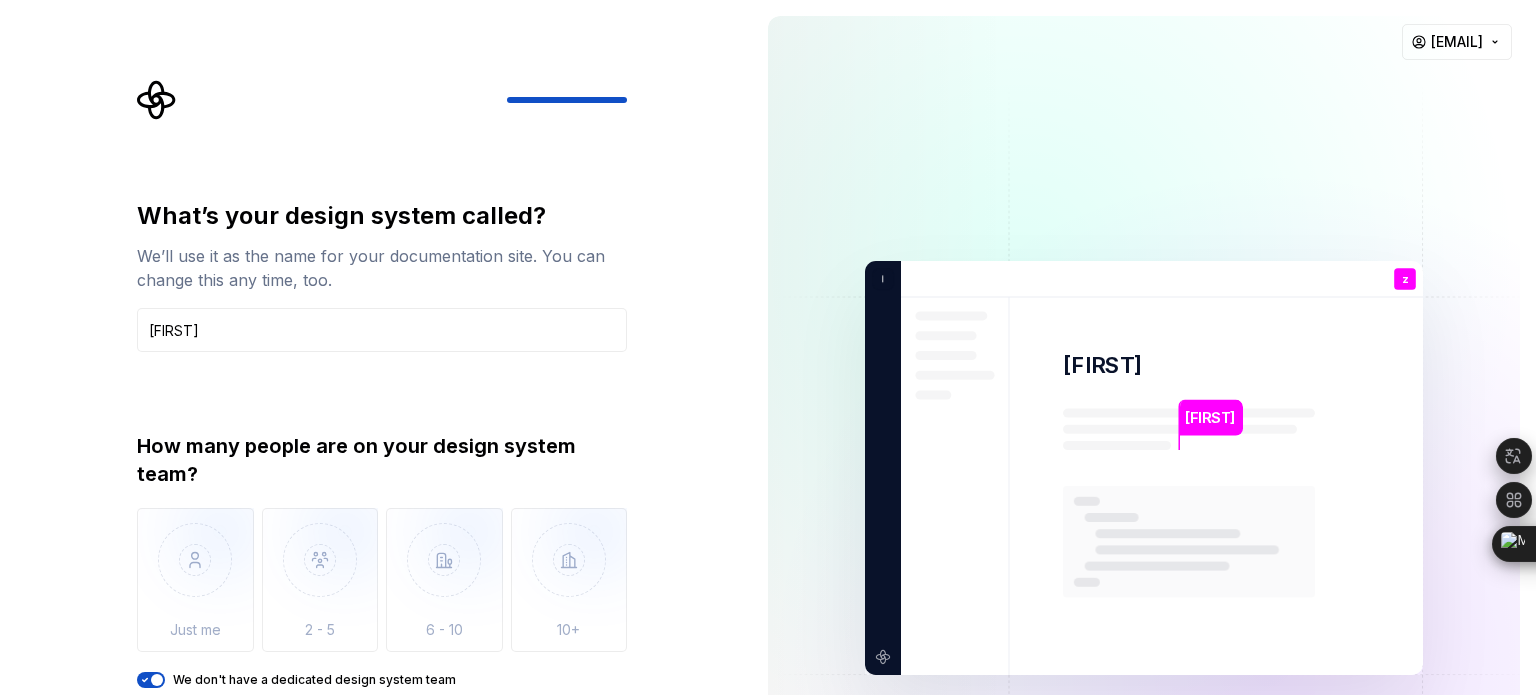 click on "What’s your design system called? We’ll use it as the name for your documentation site. You can change this any time, too. [FIRST] How many people are on your design system team? Just me 2 - 5 6 - 10 10+ We don't have a dedicated design system team Back Open Supernova" at bounding box center [376, 468] 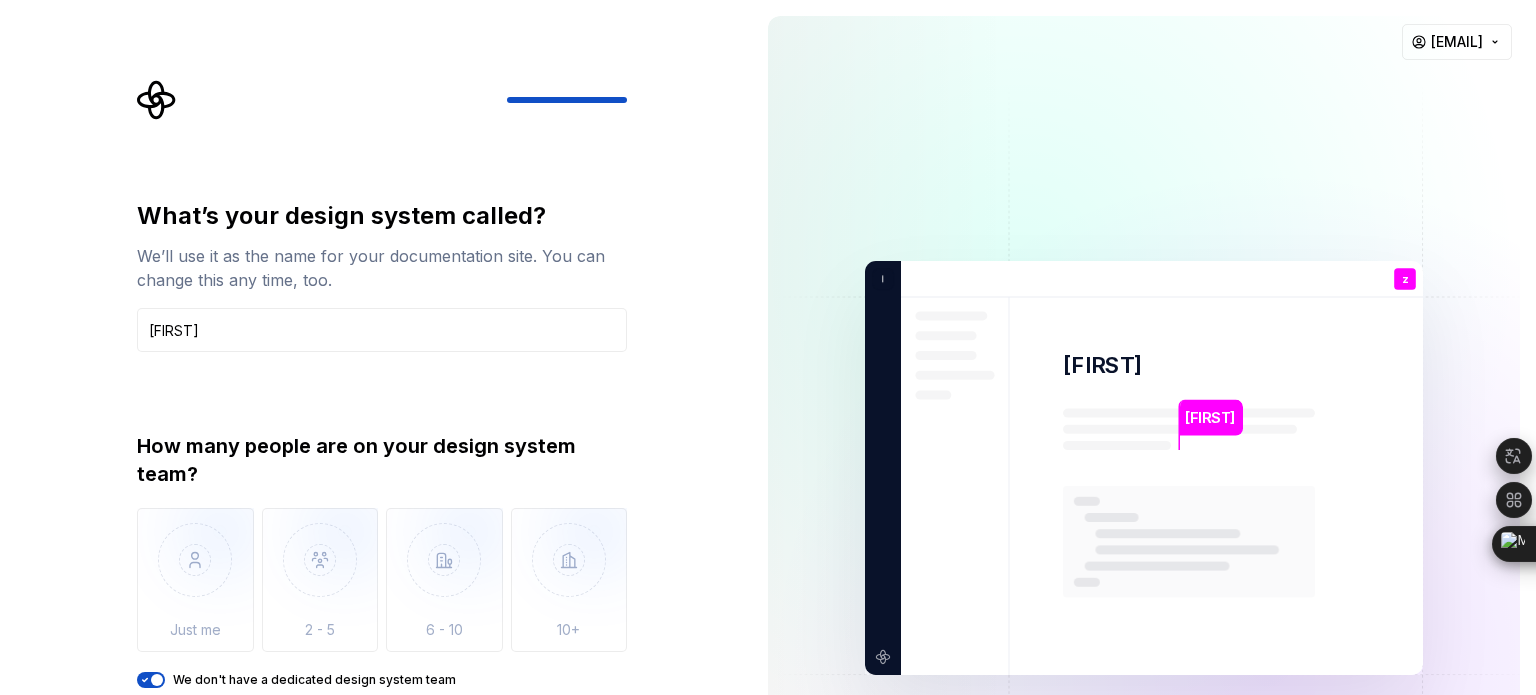 click at bounding box center (157, 680) 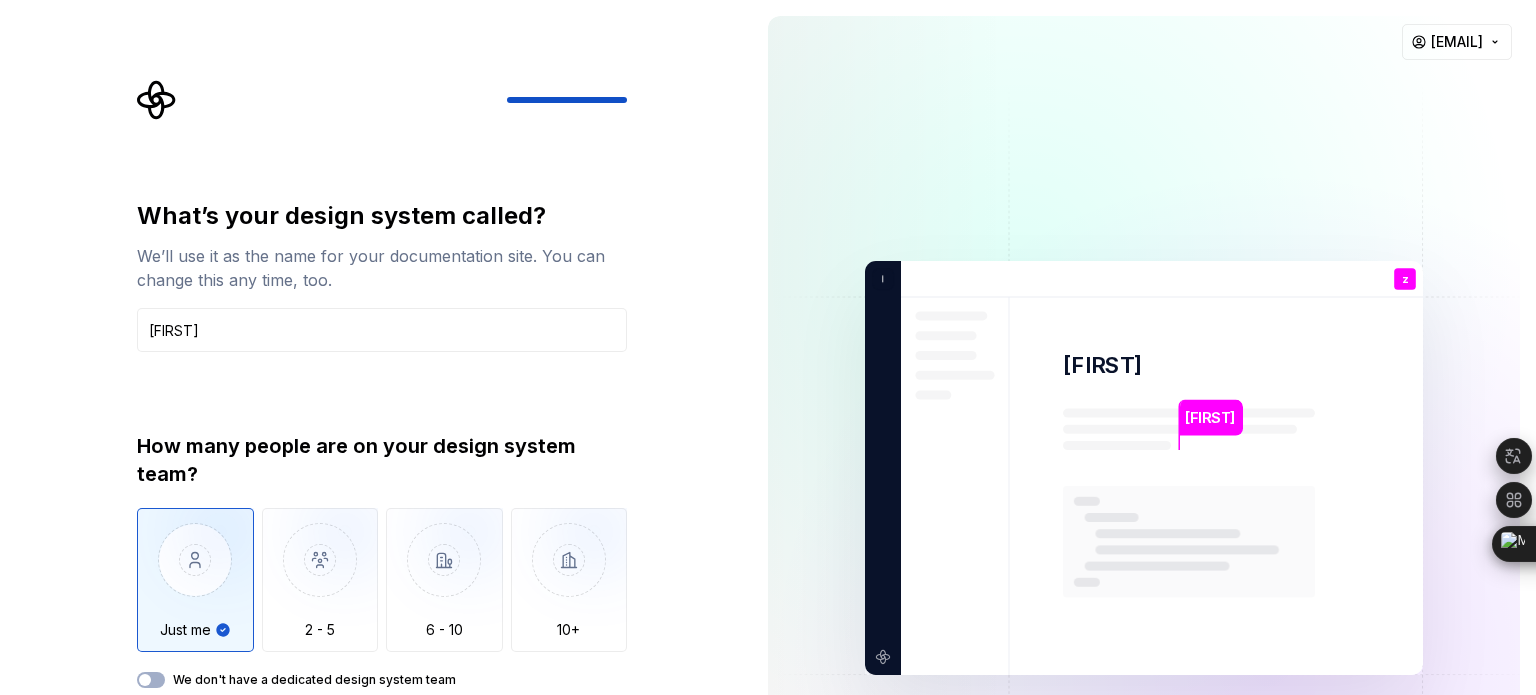 click at bounding box center [195, 575] 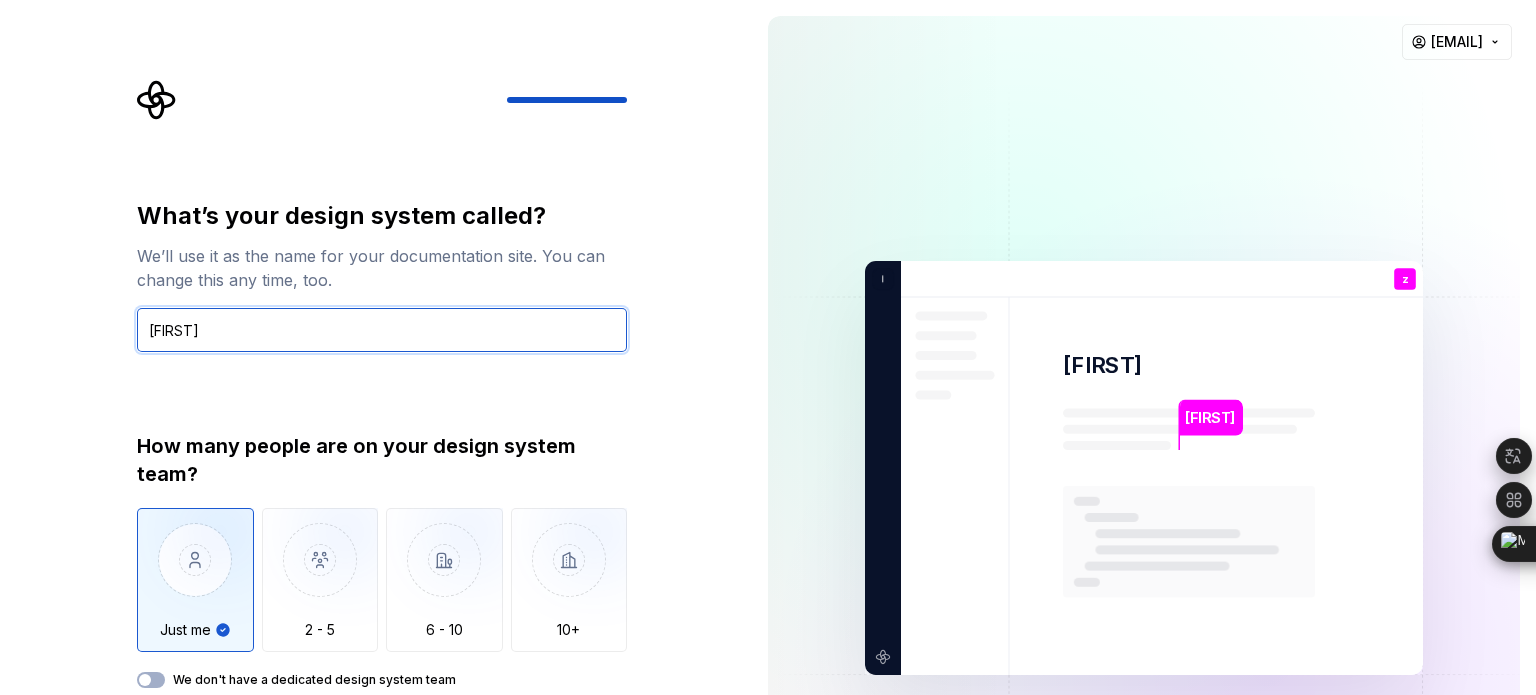 click on "[FIRST]" at bounding box center [382, 330] 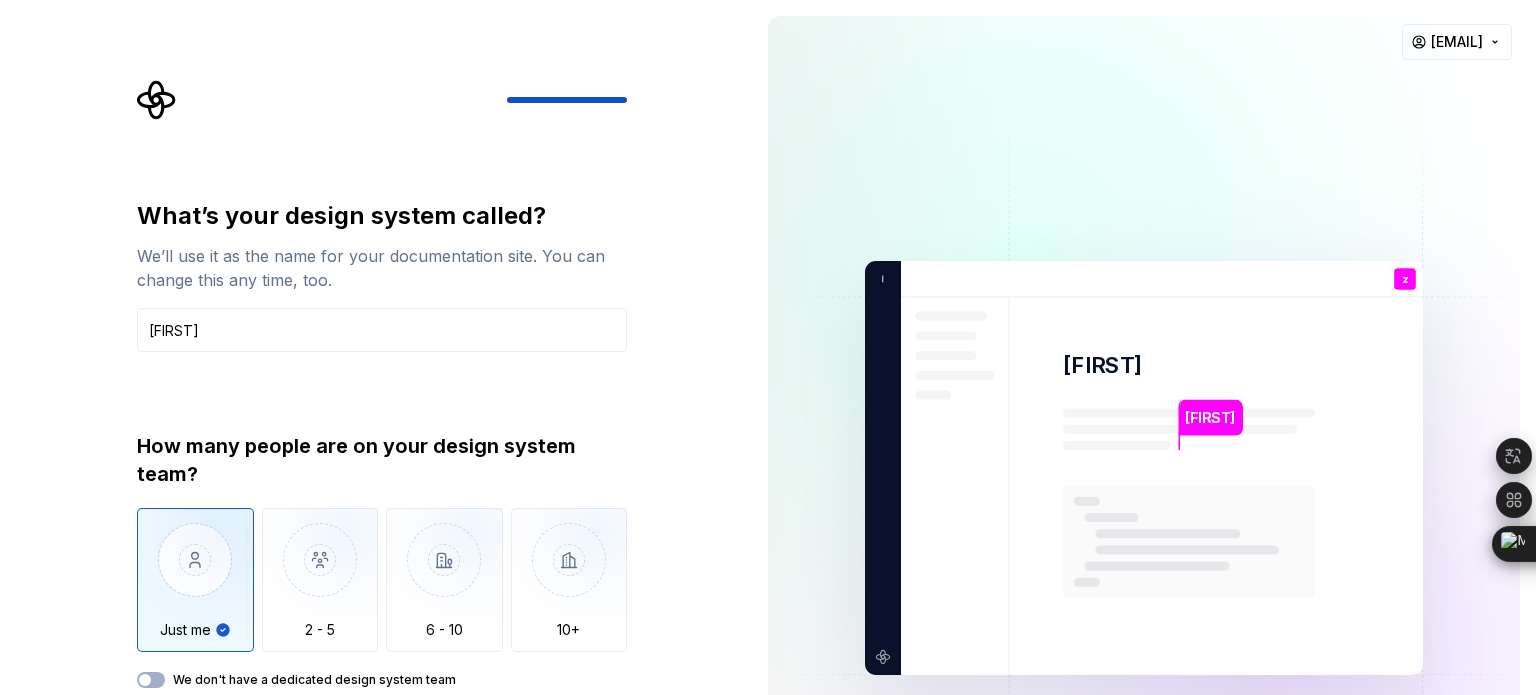 click on "What’s your design system called? We’ll use it as the name for your documentation site. You can change this any time, too. [FIRST] How many people are on your design system team? Just me 2 - 5 6 - 10 10+ We don't have a dedicated design system team" at bounding box center (382, 444) 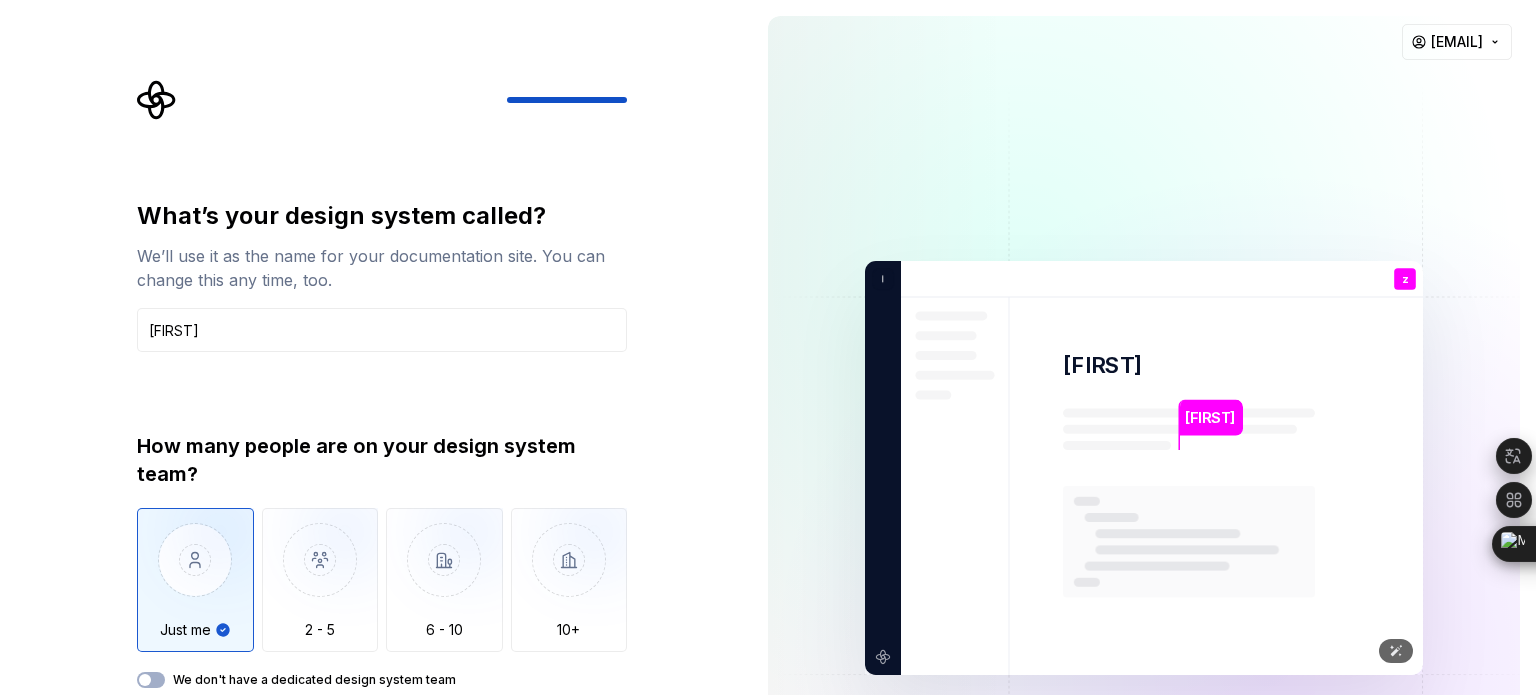 drag, startPoint x: 1535, startPoint y: 672, endPoint x: 925, endPoint y: 610, distance: 613.1427 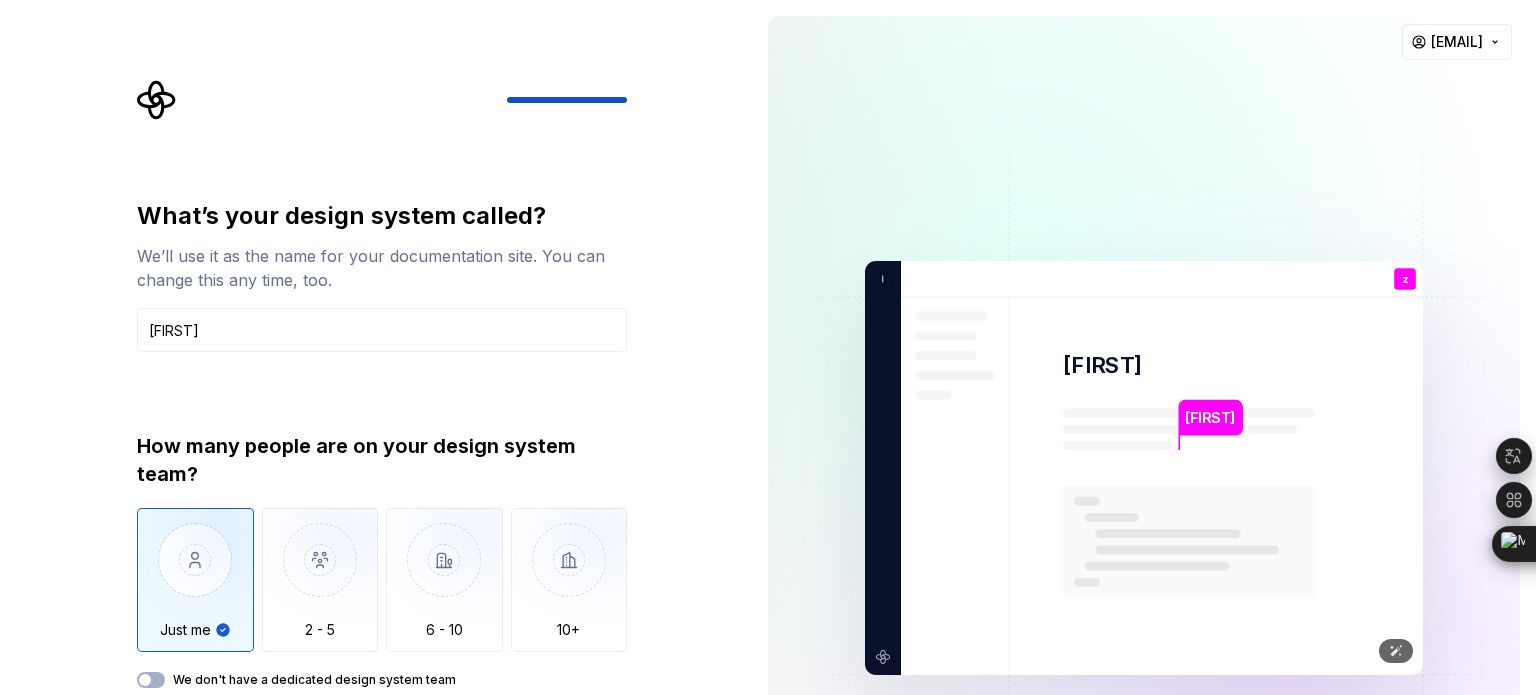 click at bounding box center (1144, 468) 